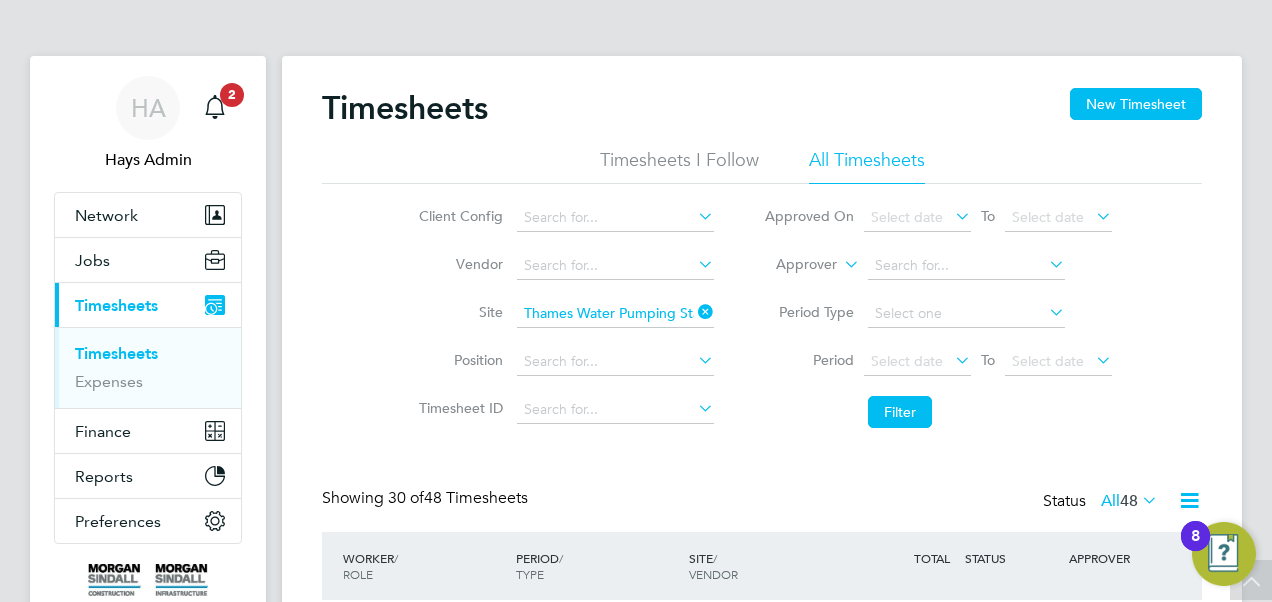 scroll, scrollTop: 222, scrollLeft: 0, axis: vertical 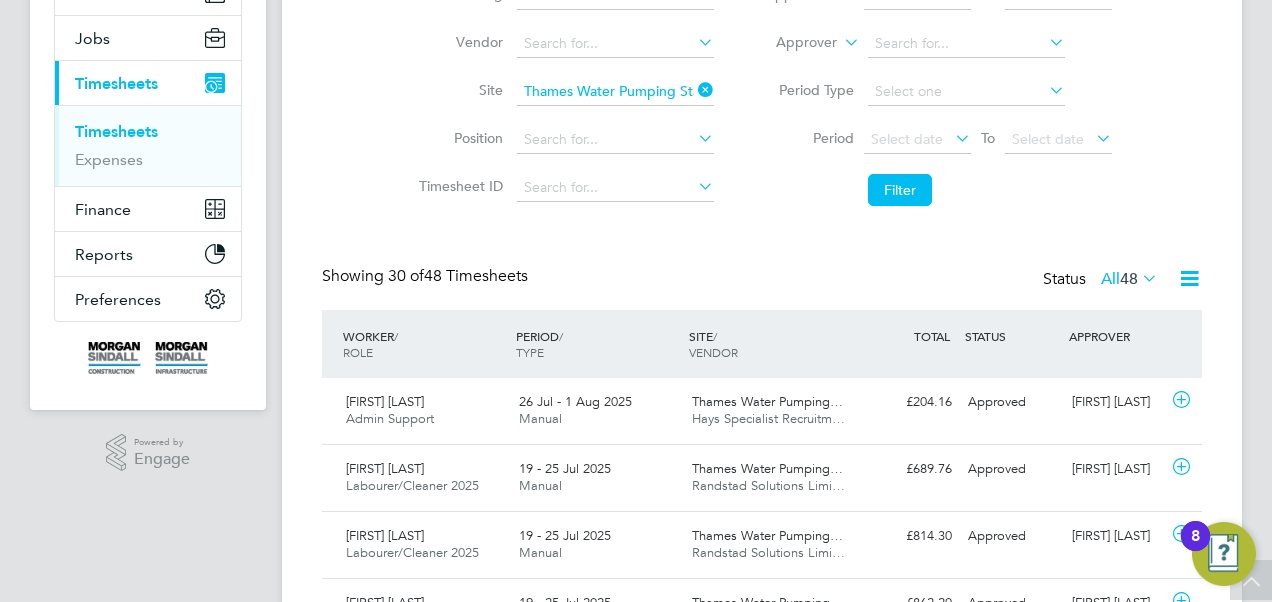 click on "Site   Thames Water Pumping Station (22CB03)" 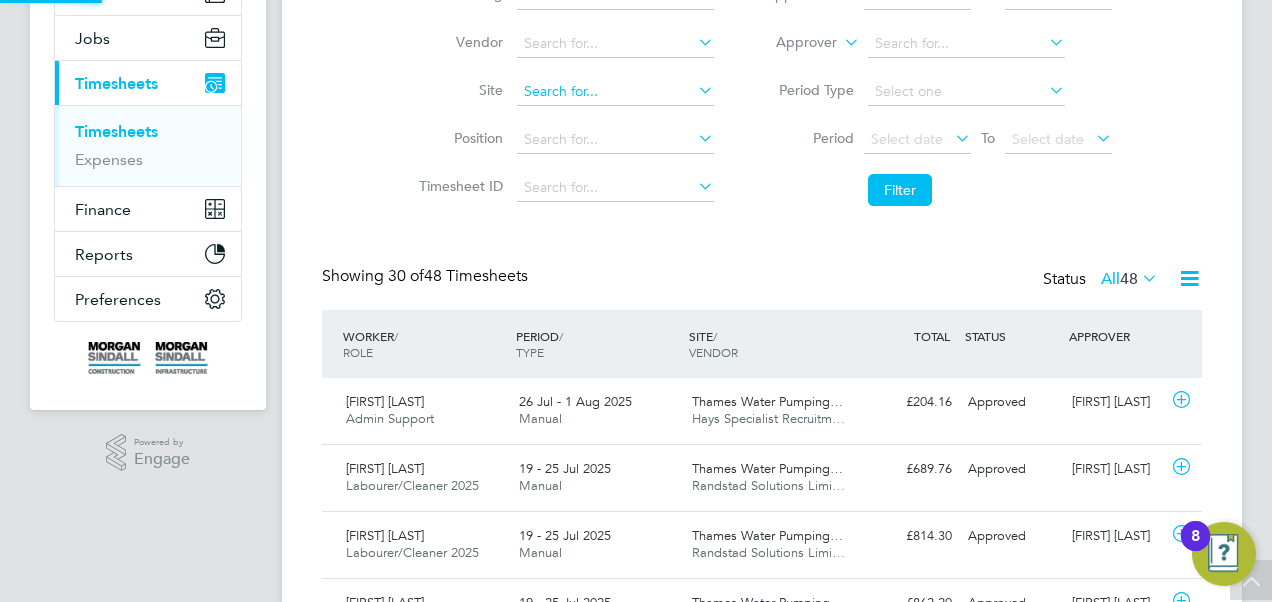 click 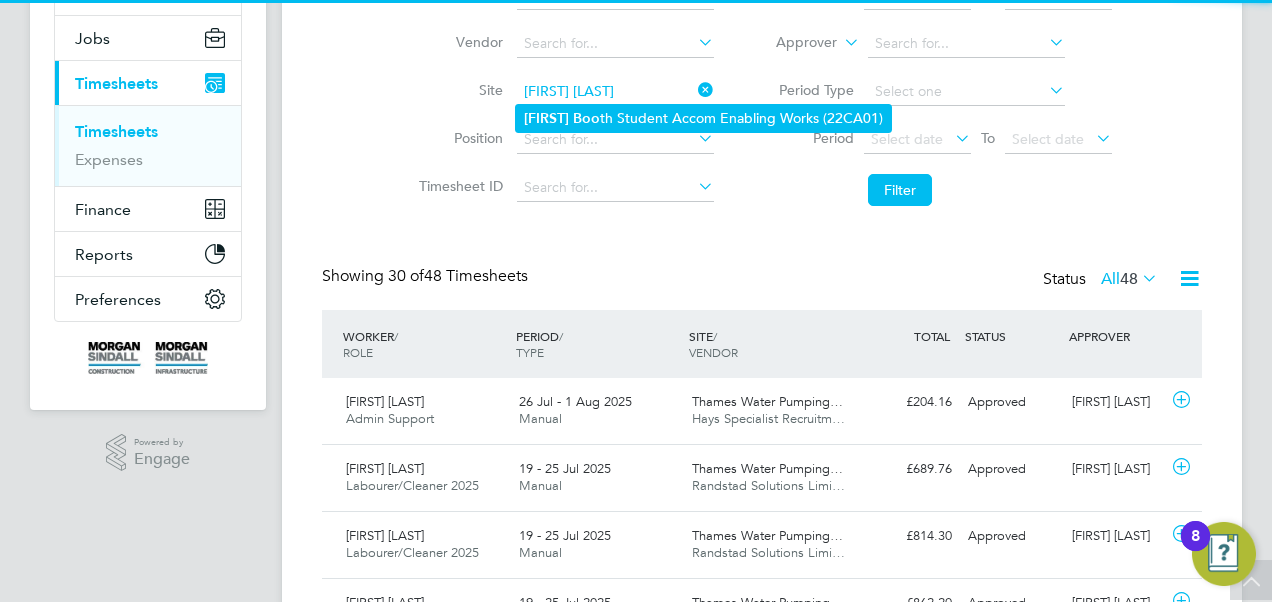 click on "Clive   Boo th Student Accom Enabling Works (22CA01)" 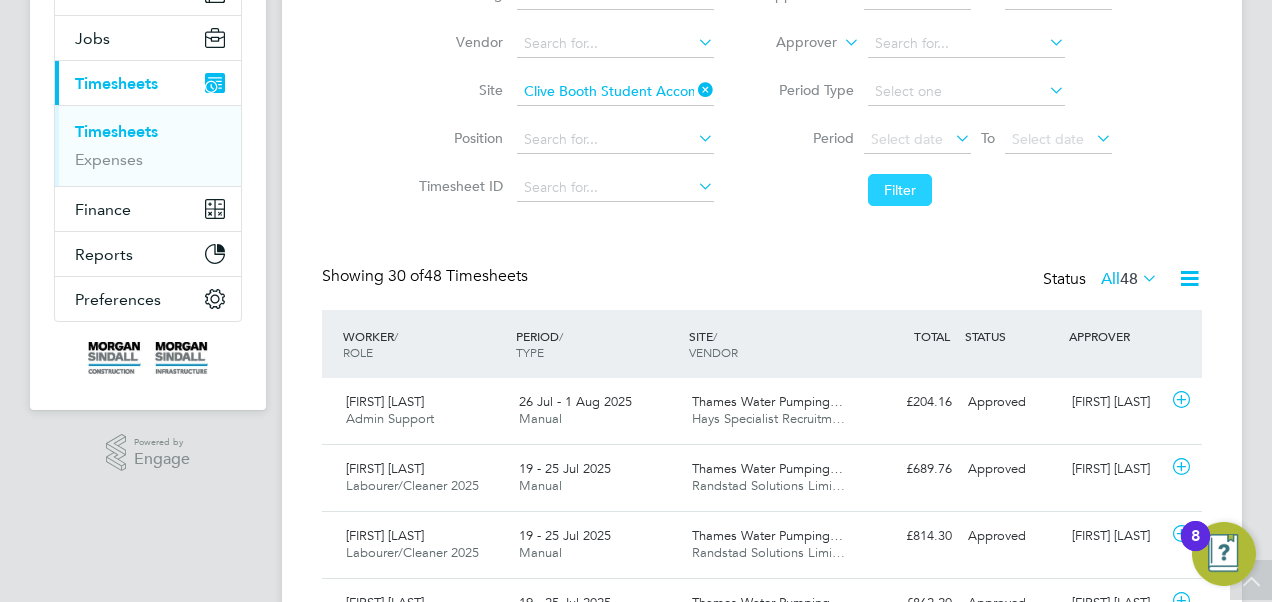 click on "Filter" 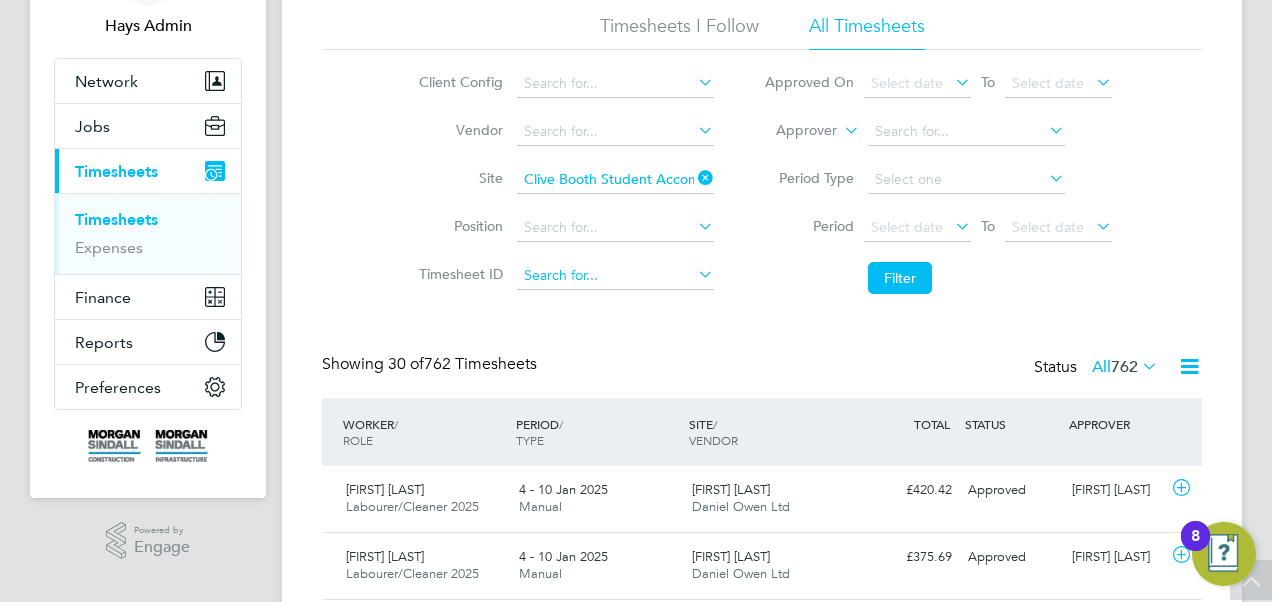 scroll, scrollTop: 0, scrollLeft: 0, axis: both 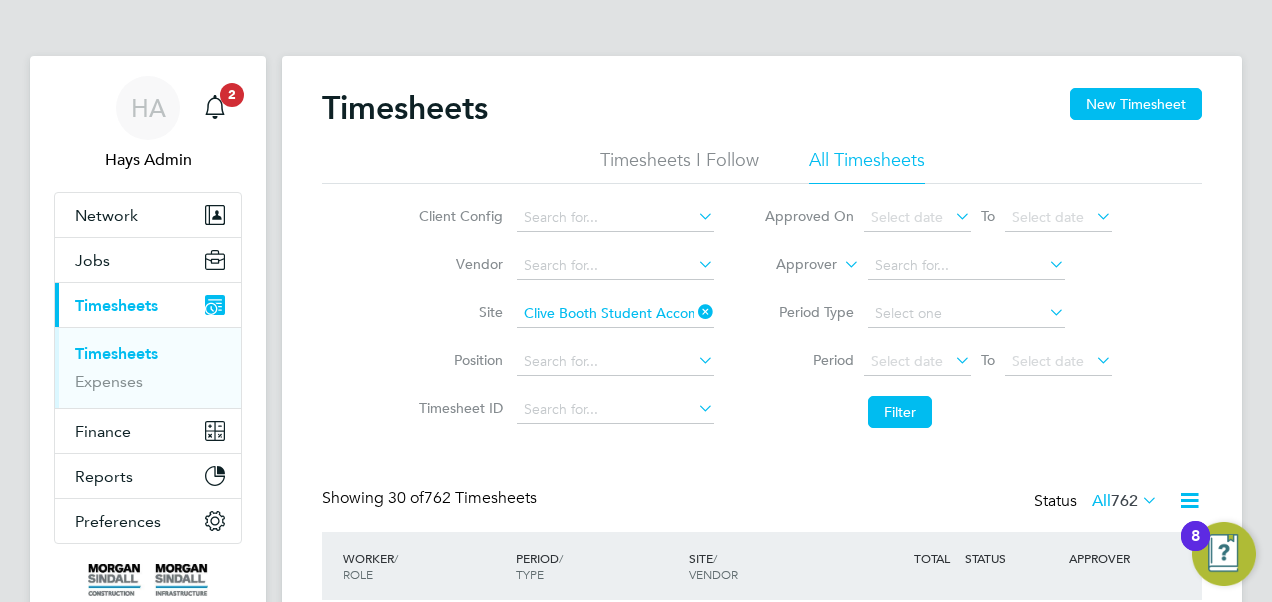 click 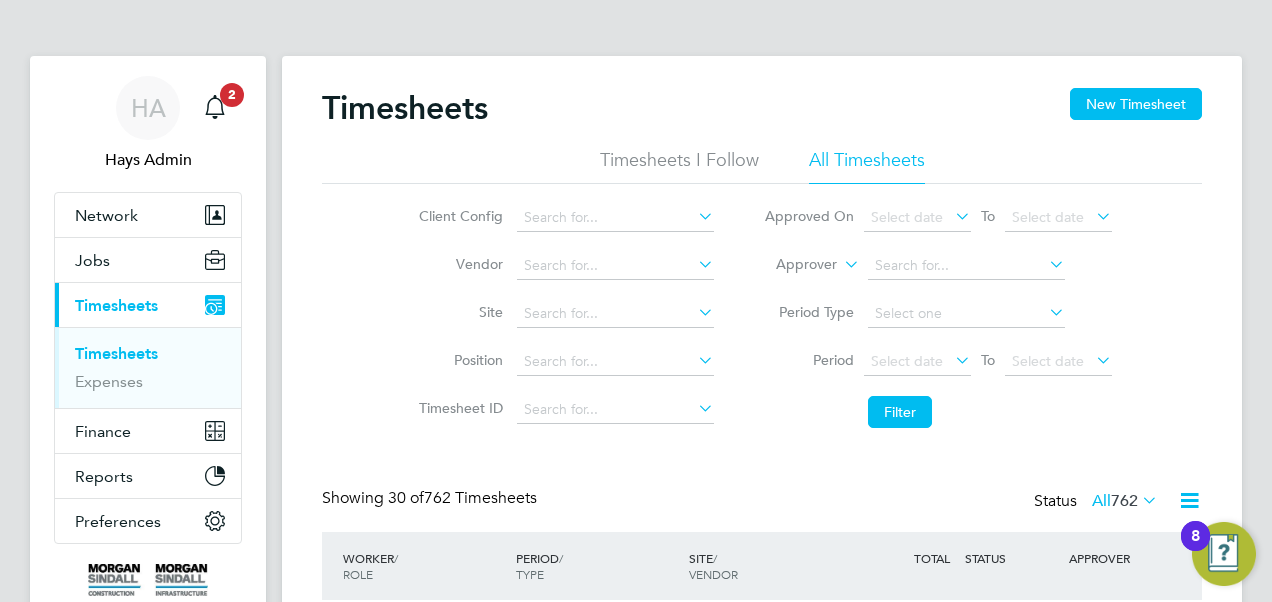 click 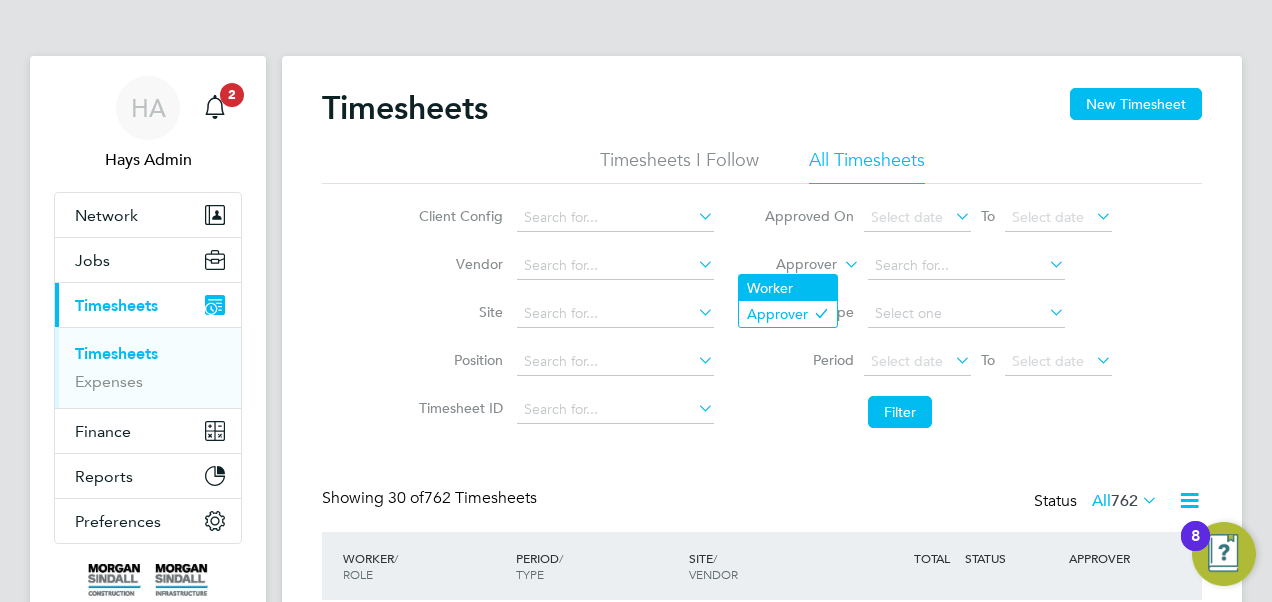 click on "Worker" 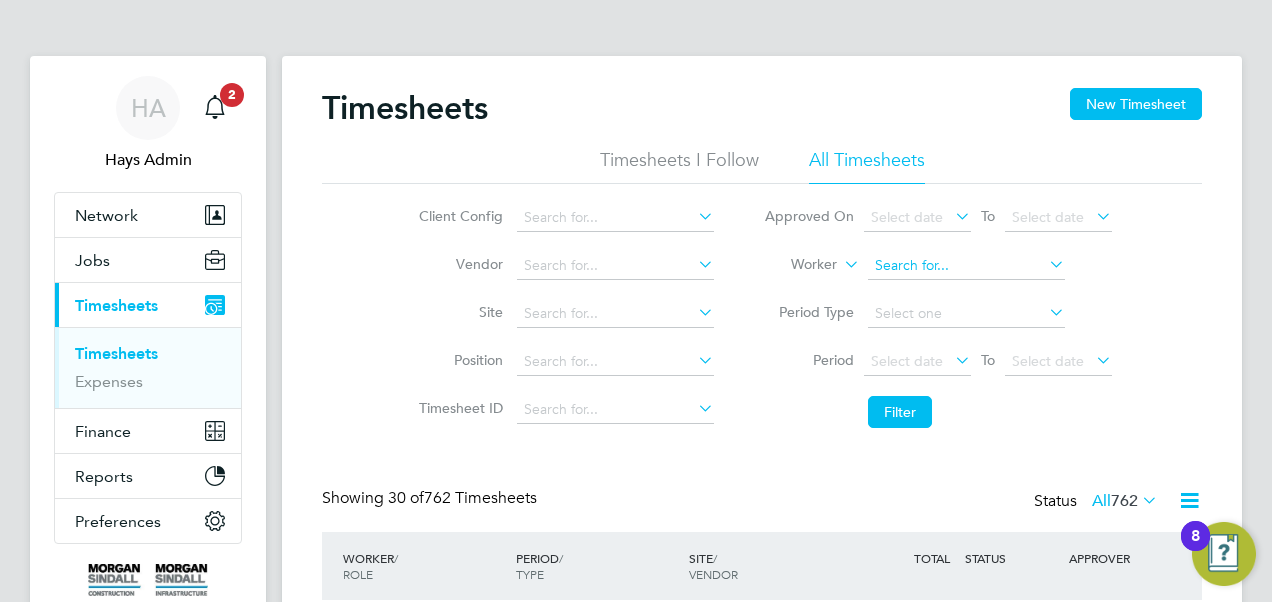 click 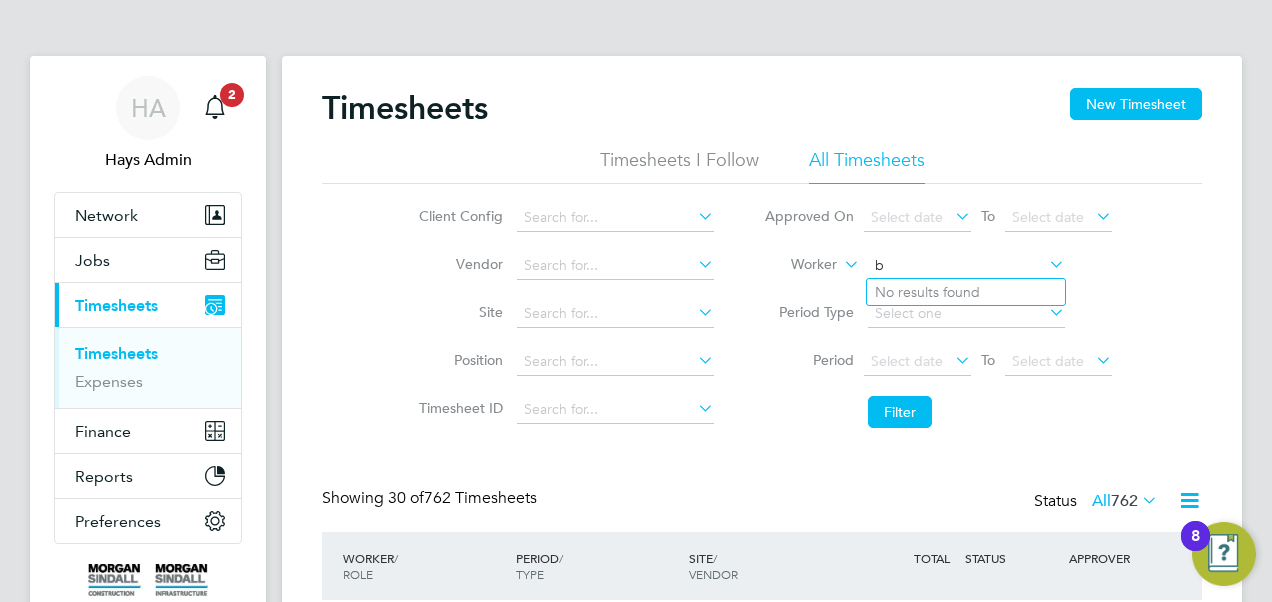 click on "b" 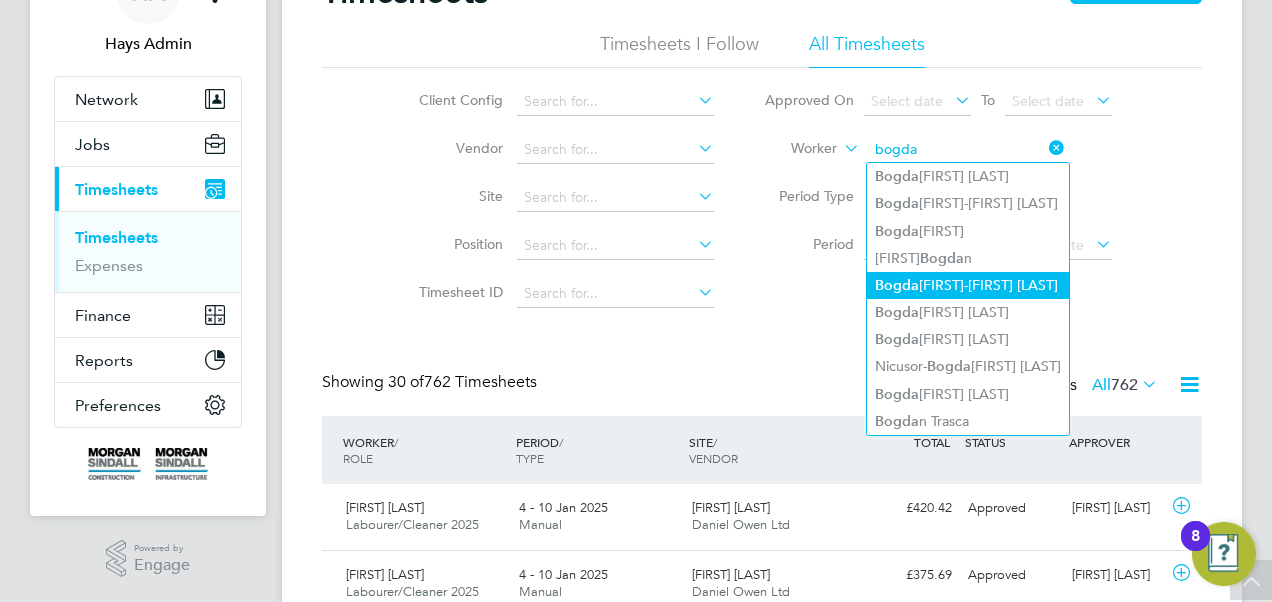 scroll, scrollTop: 0, scrollLeft: 0, axis: both 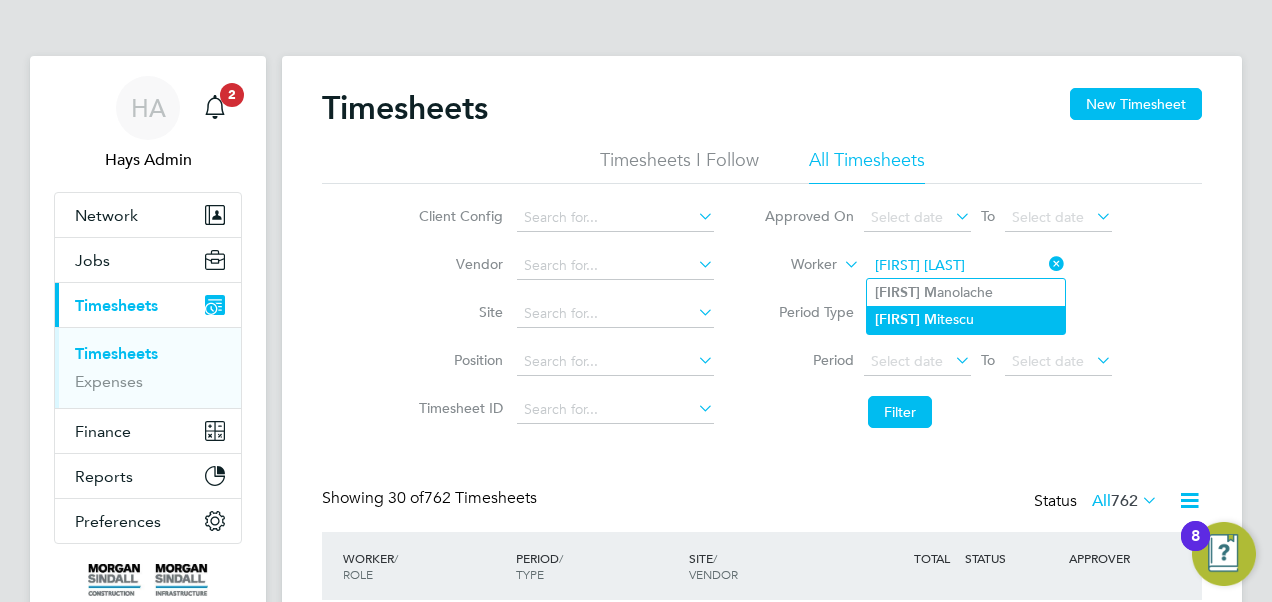 click on "Bogdan" 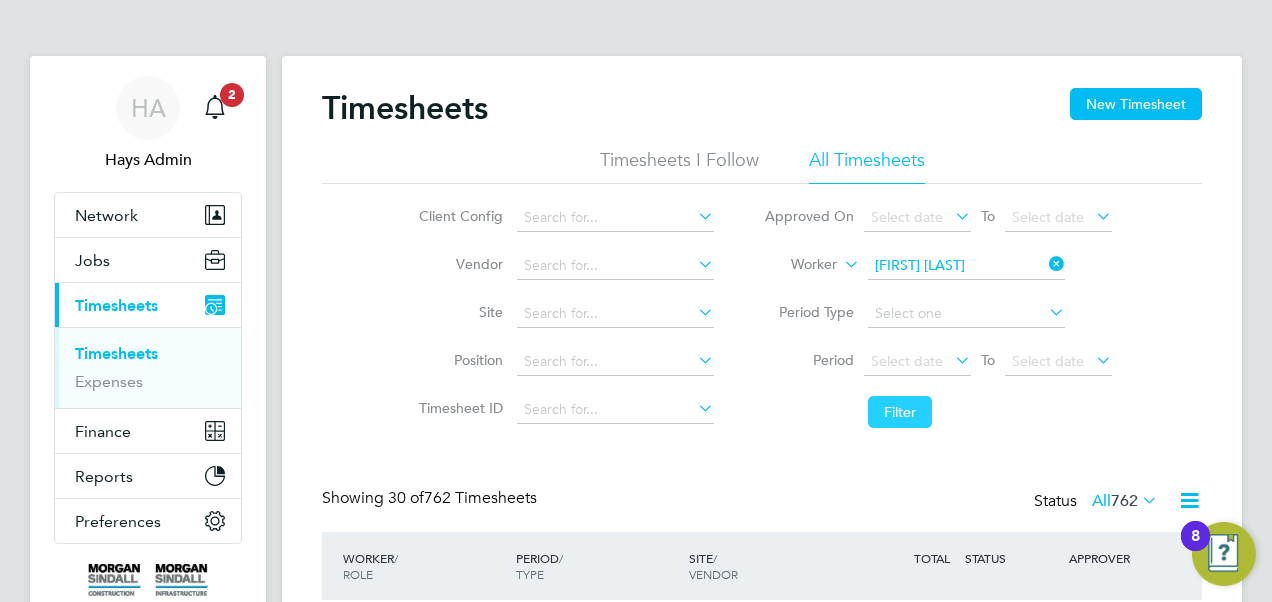 click on "Filter" 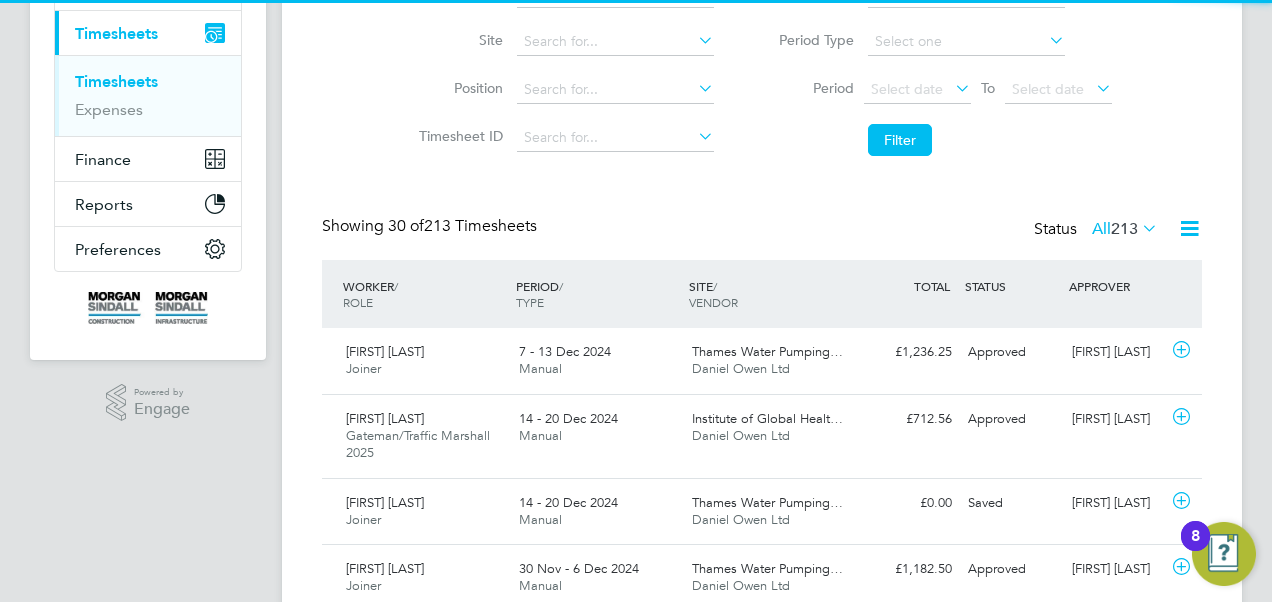 scroll, scrollTop: 333, scrollLeft: 0, axis: vertical 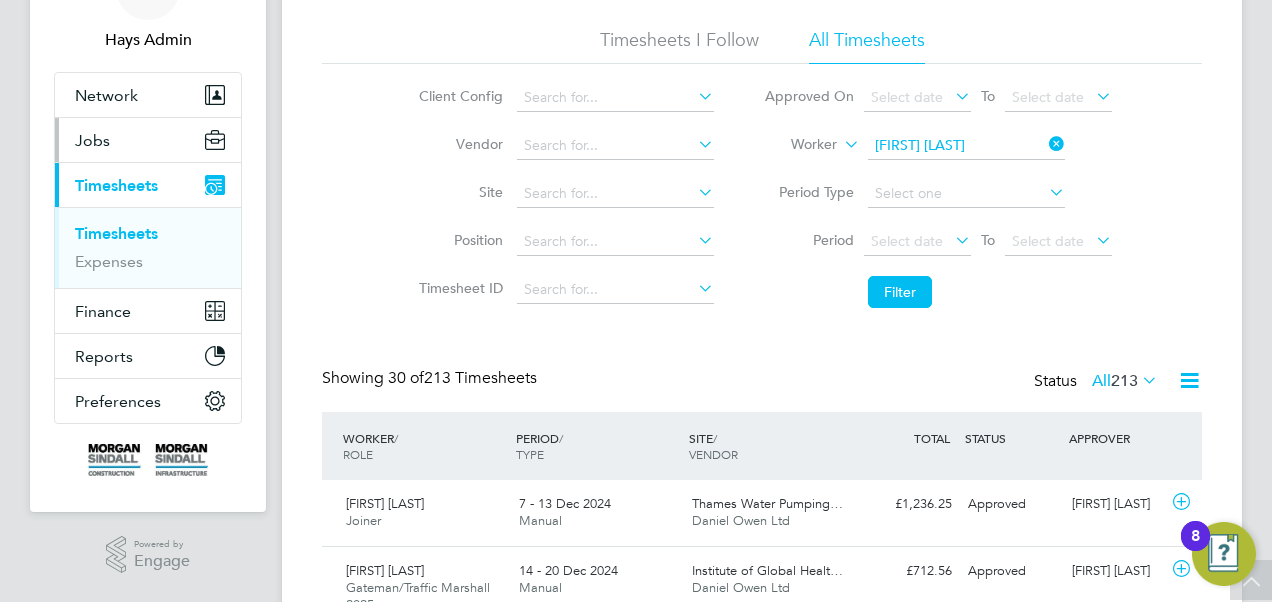 click on "Jobs" at bounding box center (92, 140) 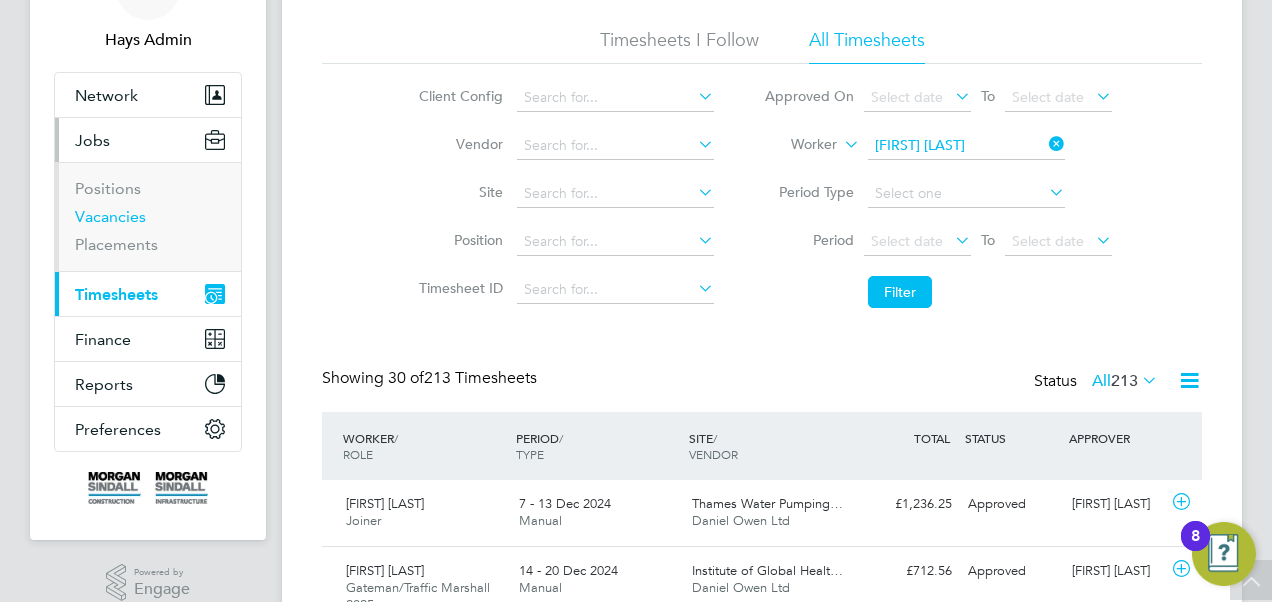 click on "Vacancies" at bounding box center (110, 216) 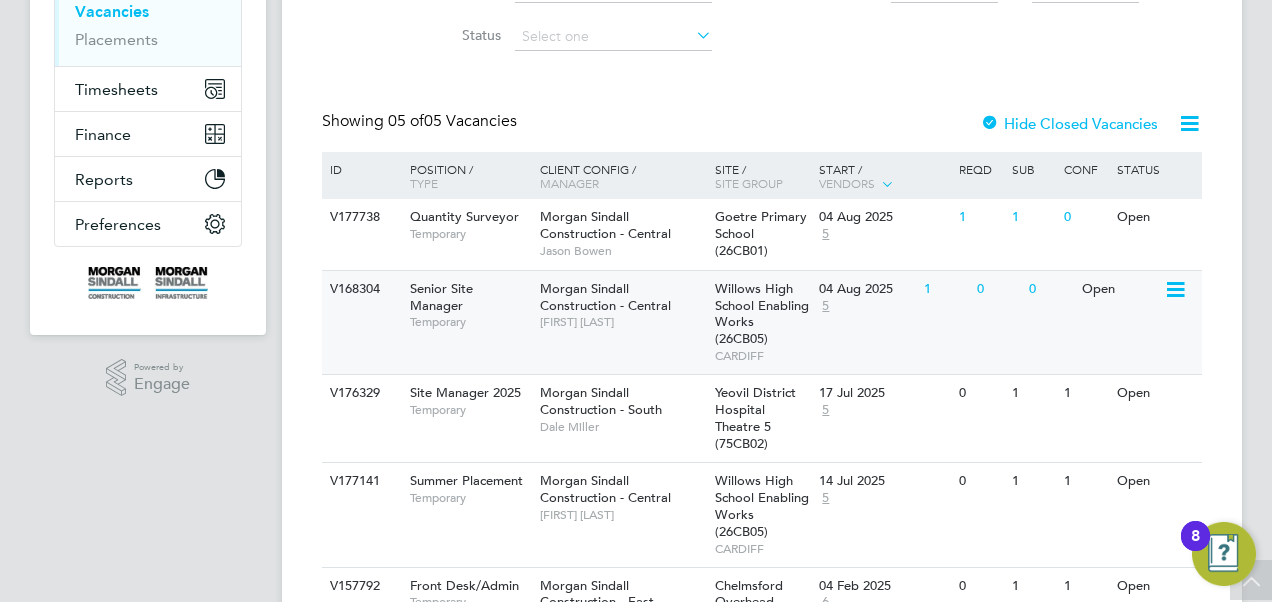 scroll, scrollTop: 0, scrollLeft: 0, axis: both 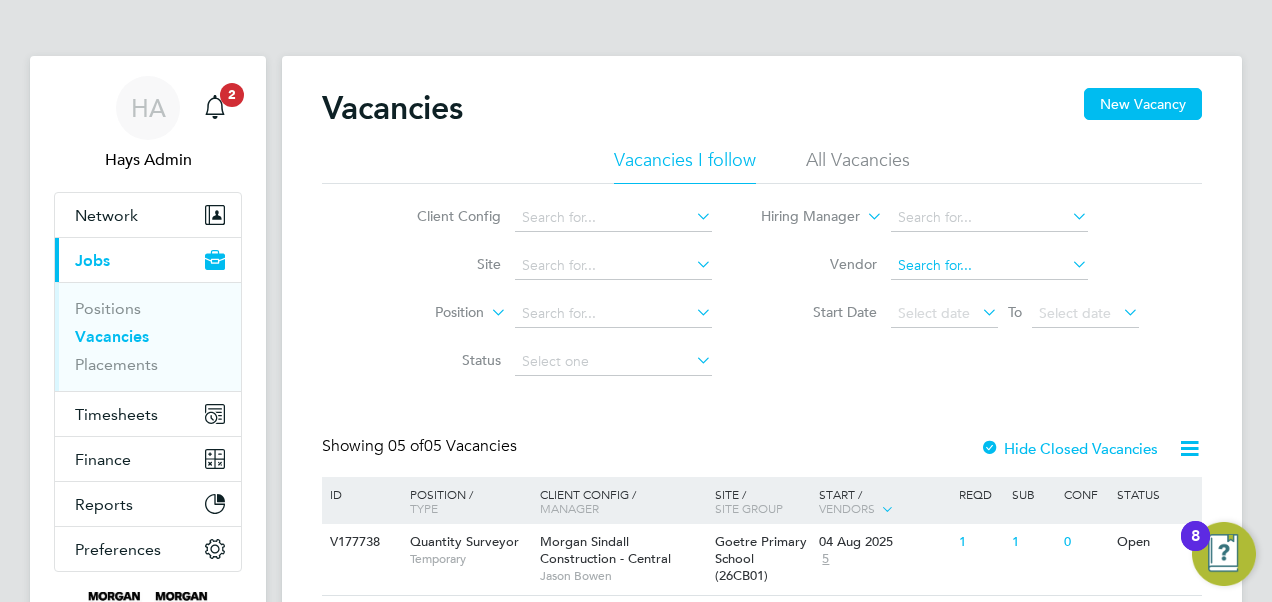 click 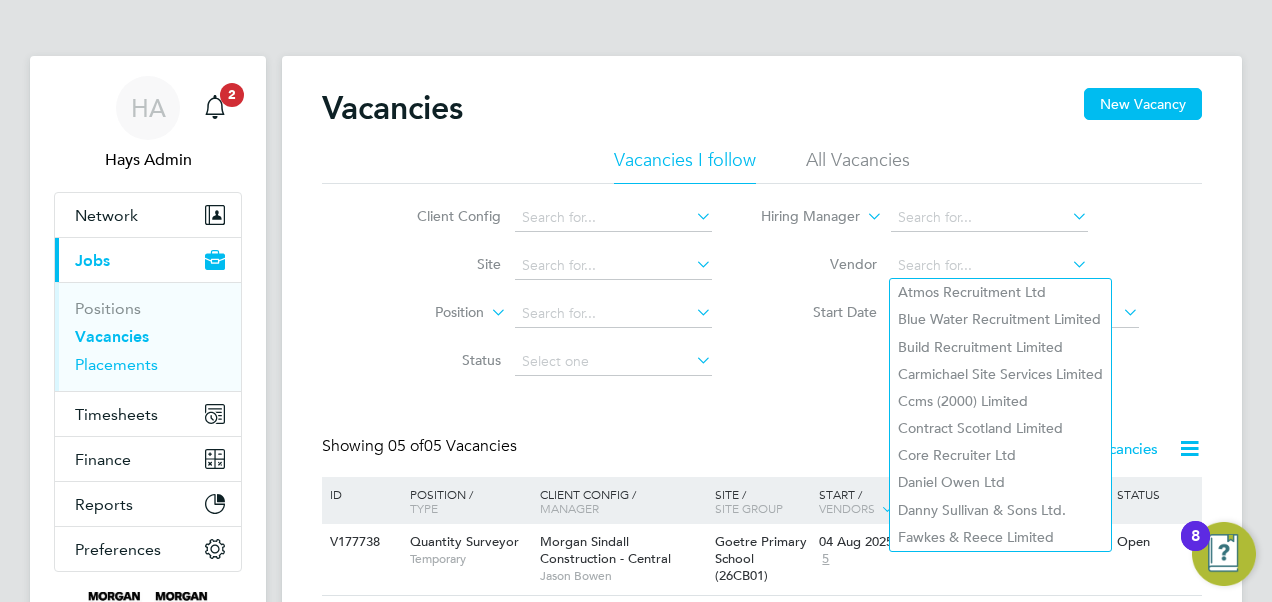click on "Placements" at bounding box center (116, 364) 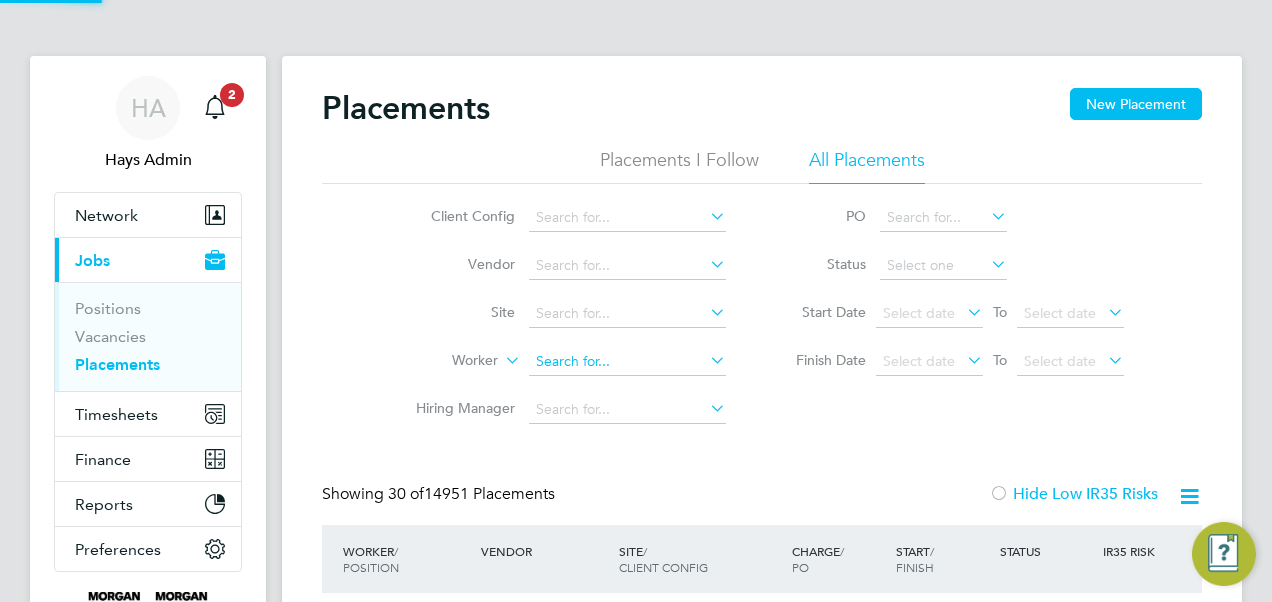 click 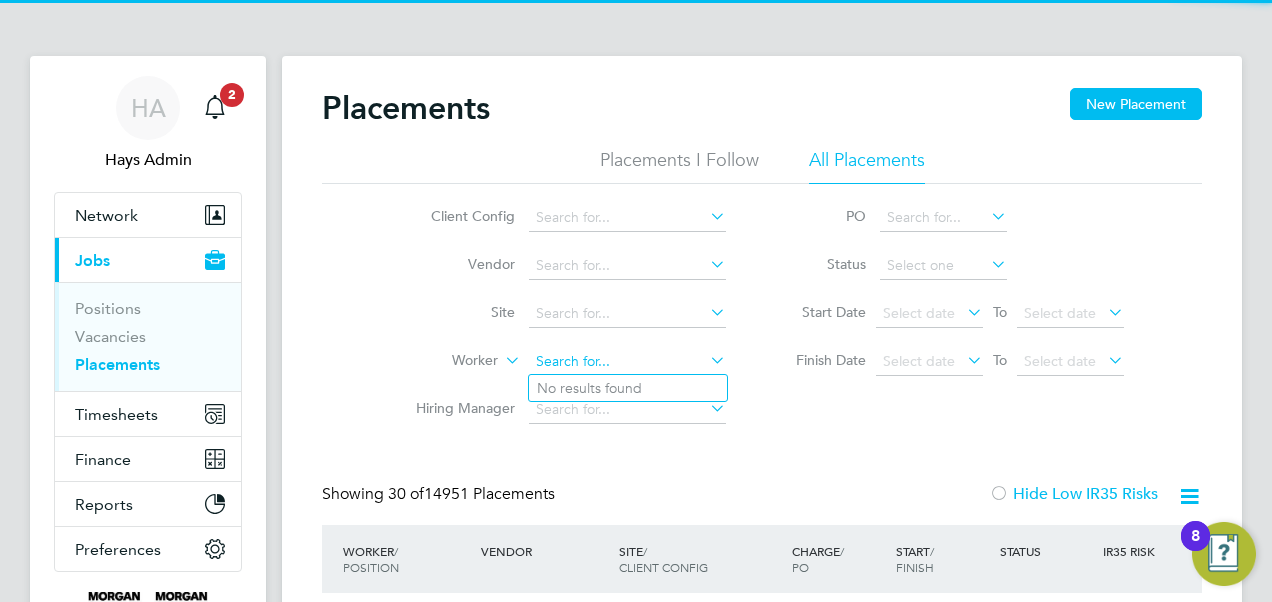 scroll, scrollTop: 10, scrollLeft: 10, axis: both 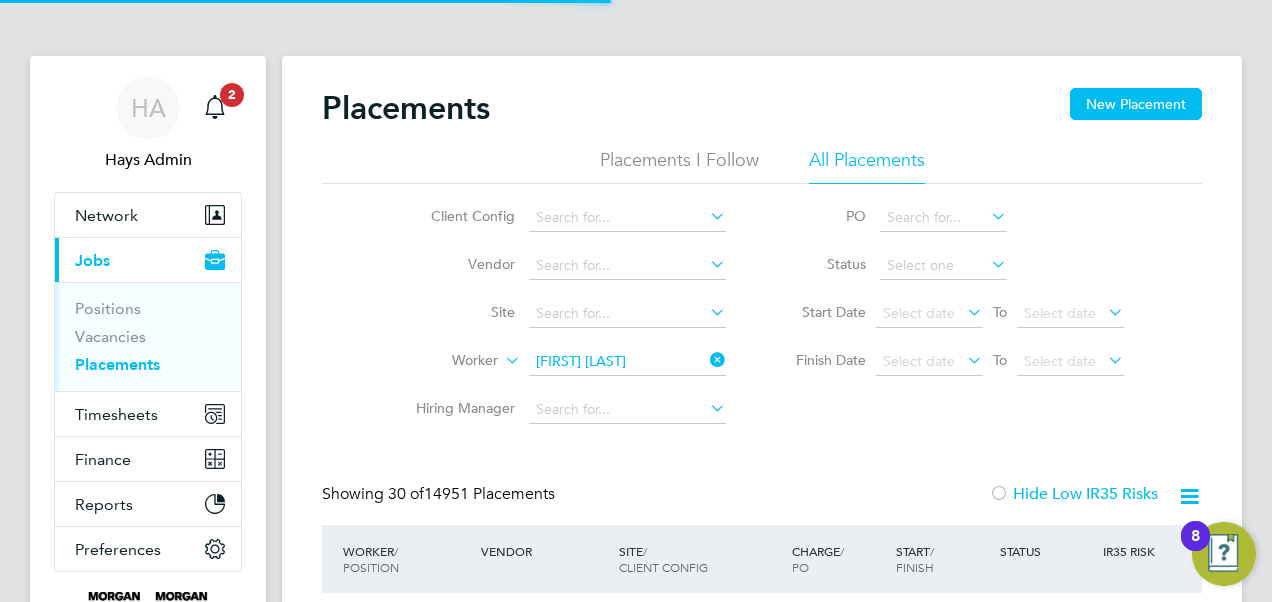 click on "Bog dan Mitescu" 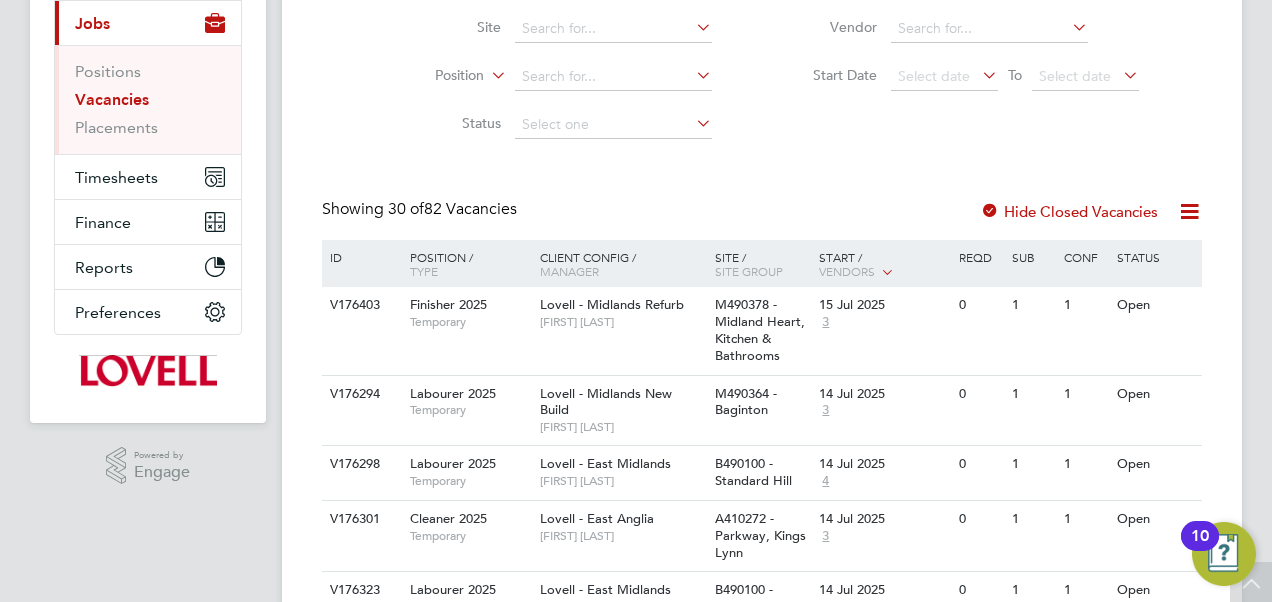 scroll, scrollTop: 0, scrollLeft: 0, axis: both 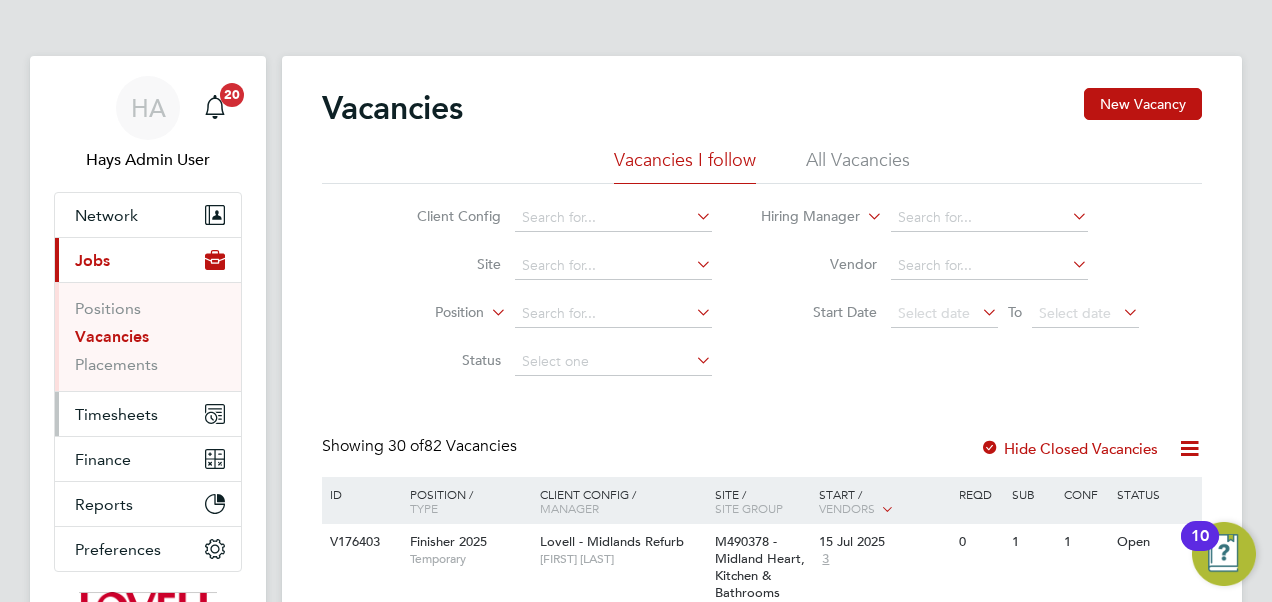 click on "Timesheets" at bounding box center (116, 414) 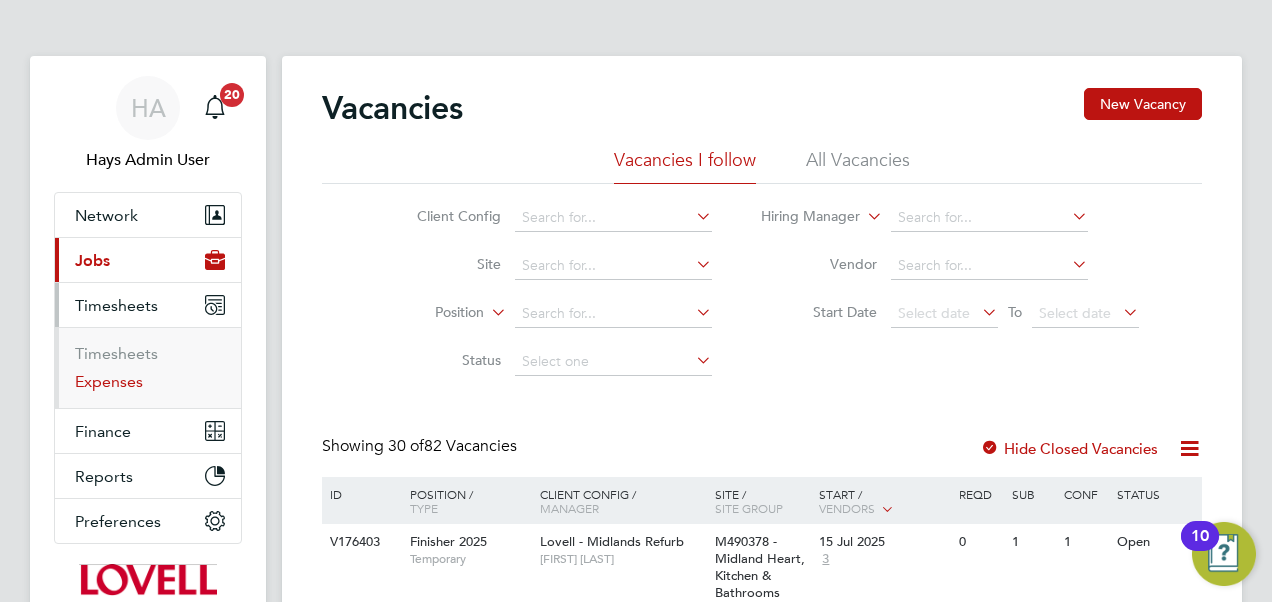 click on "Expenses" at bounding box center [109, 381] 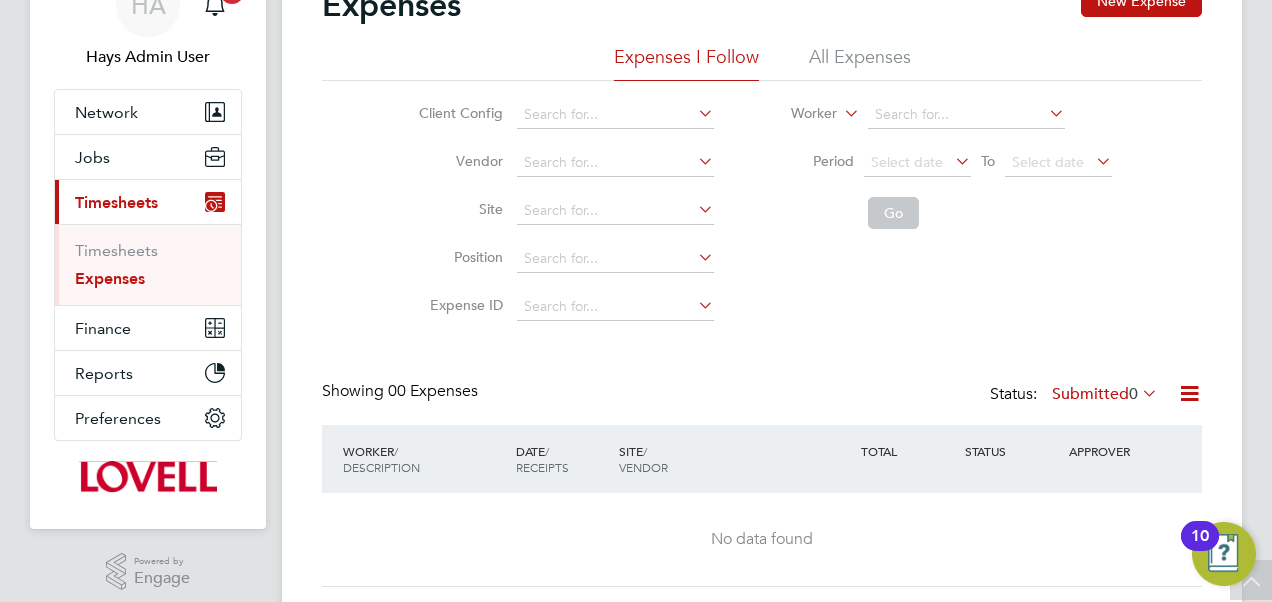 scroll, scrollTop: 100, scrollLeft: 0, axis: vertical 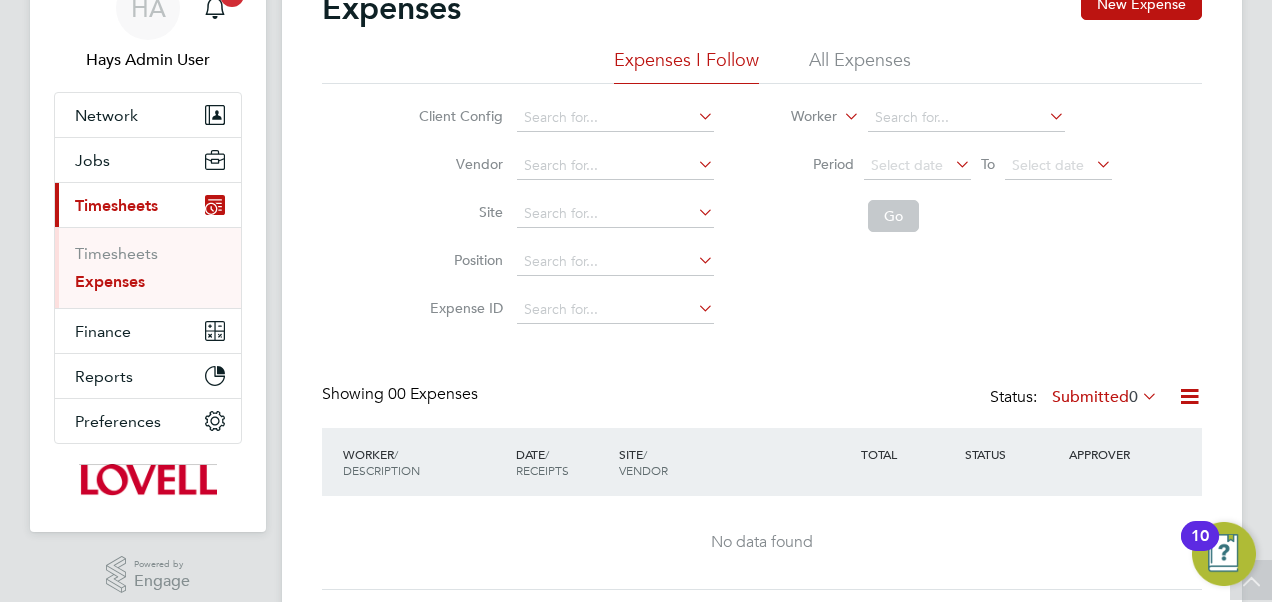 click on "All Expenses" 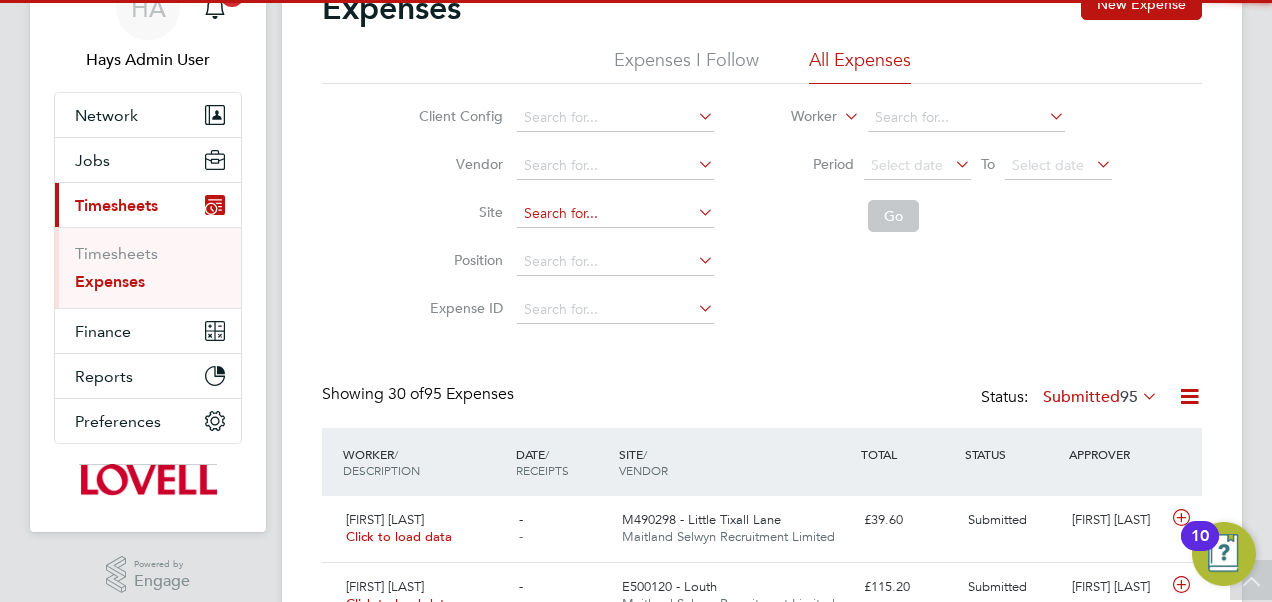 scroll, scrollTop: 10, scrollLeft: 10, axis: both 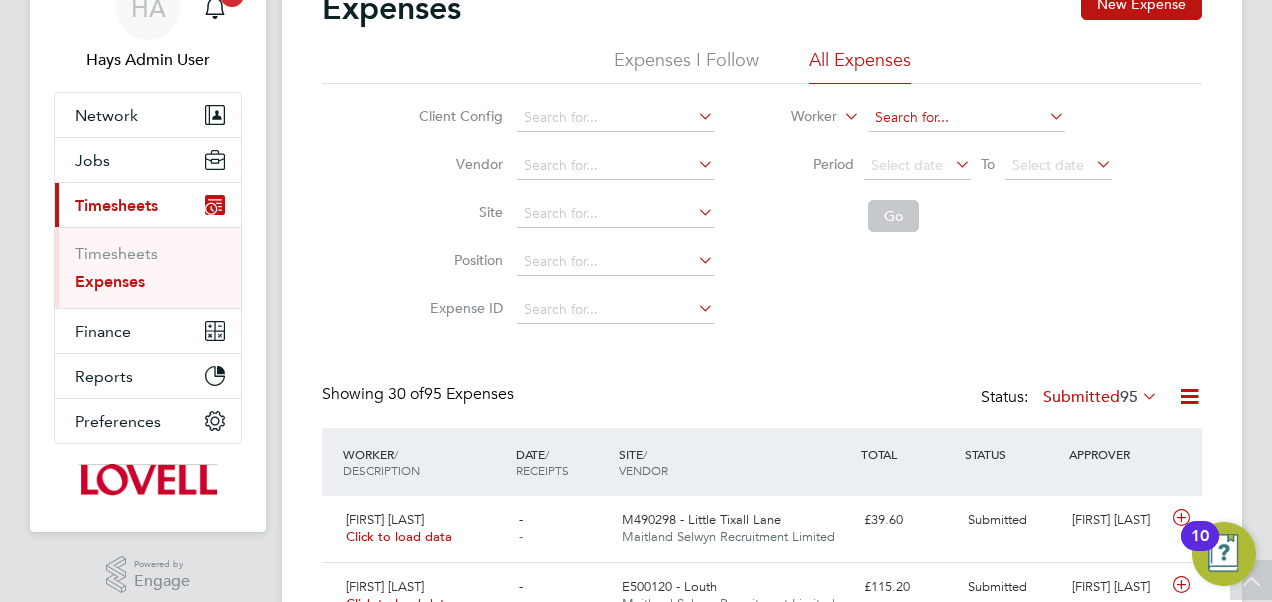 click 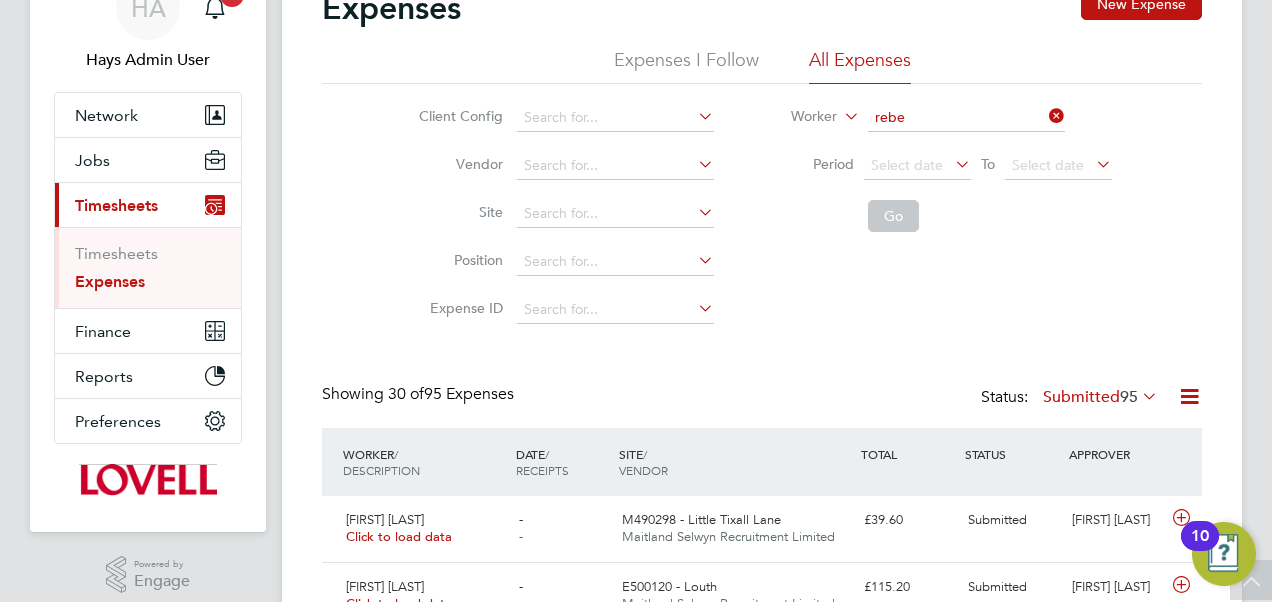 click on "[FIRST] [LAST]" 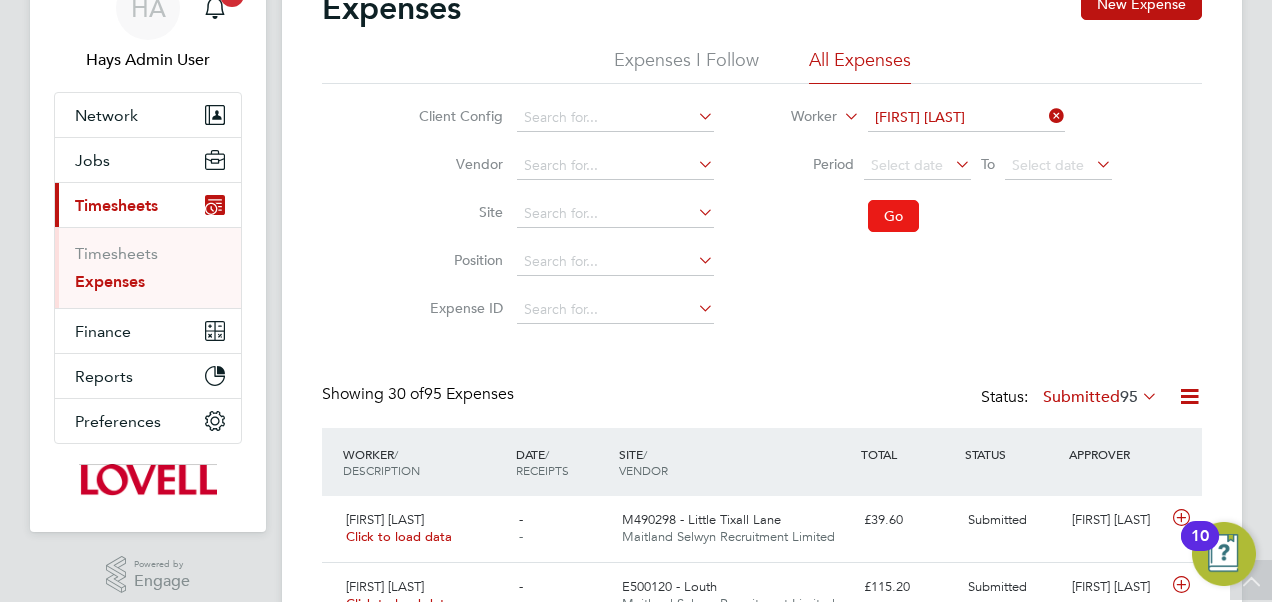 click on "Go" 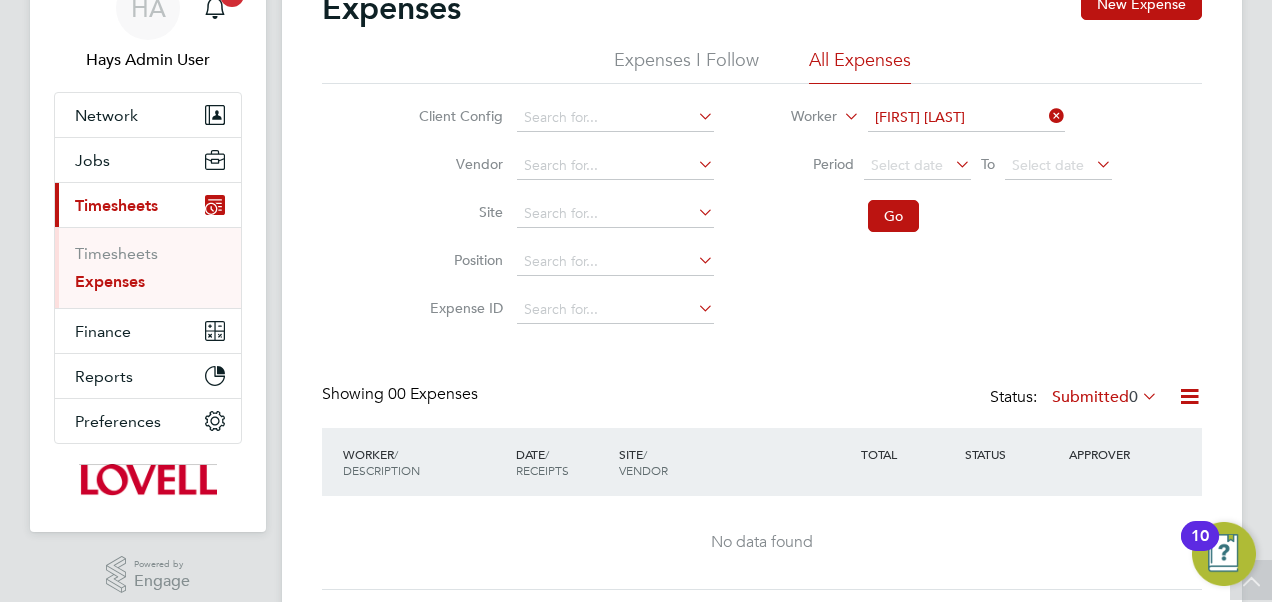 click on "Submitted  0" 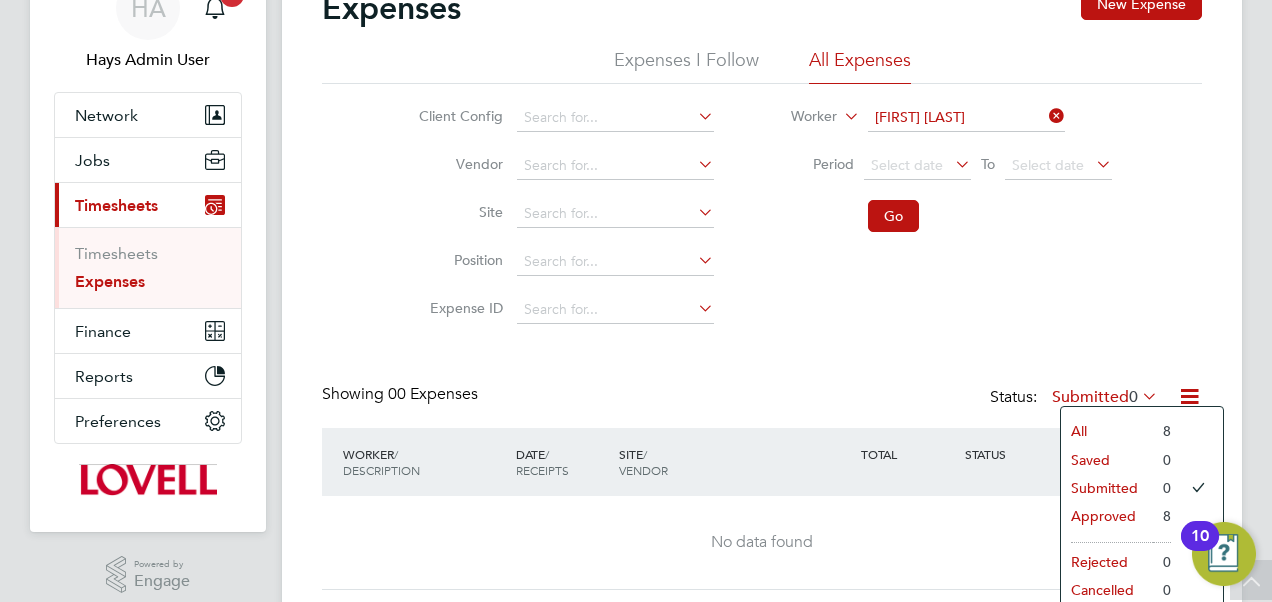 click on "All" 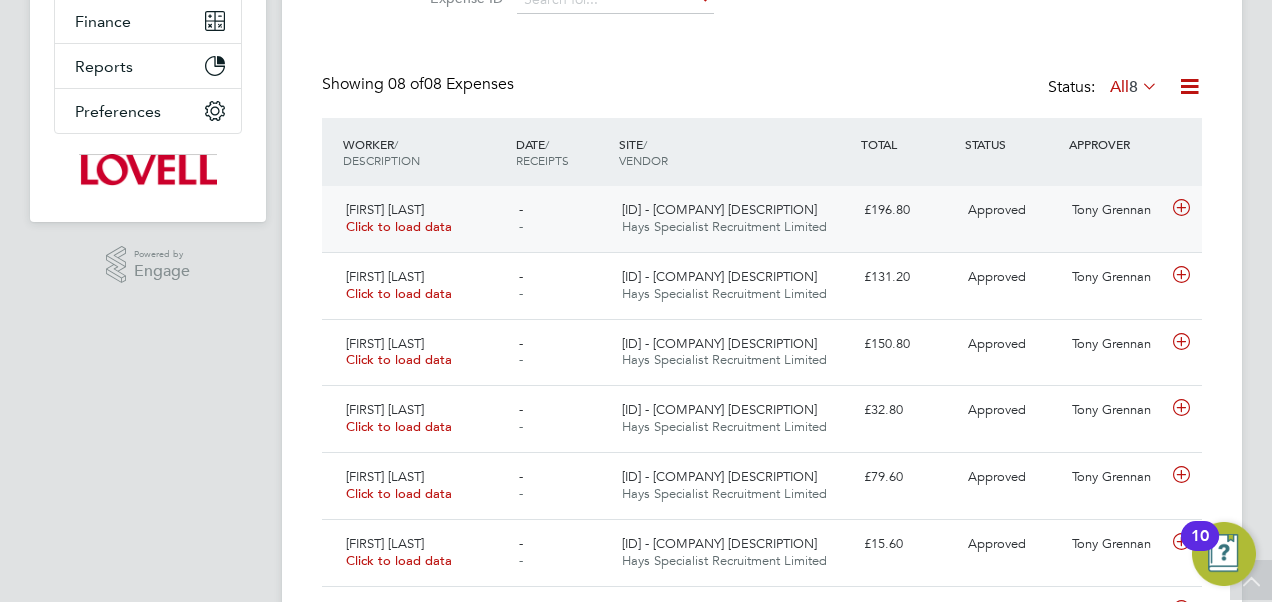 click on "Click to load data" 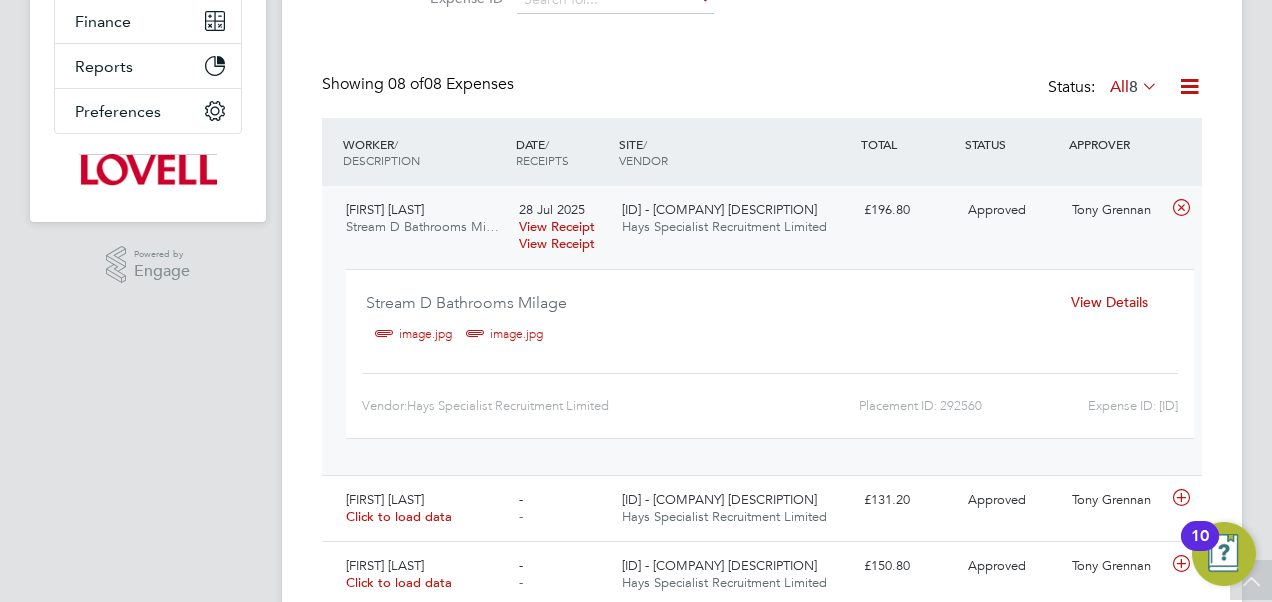 click on "View Receipt" 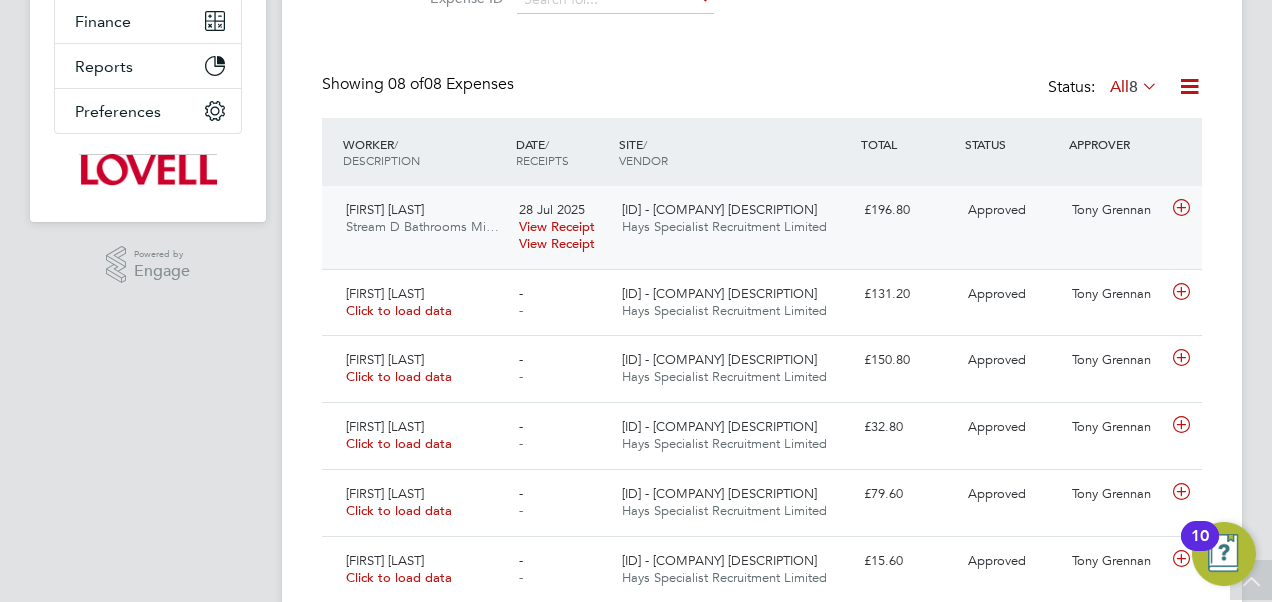 click on "Tony Grennan" 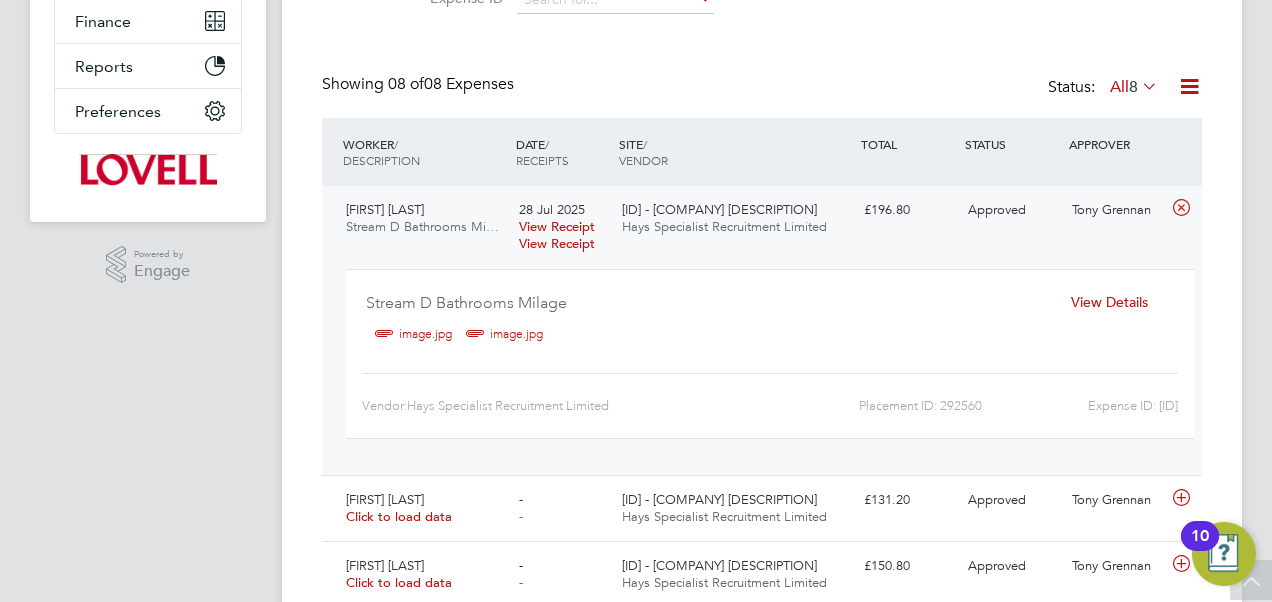 click on "View Details" 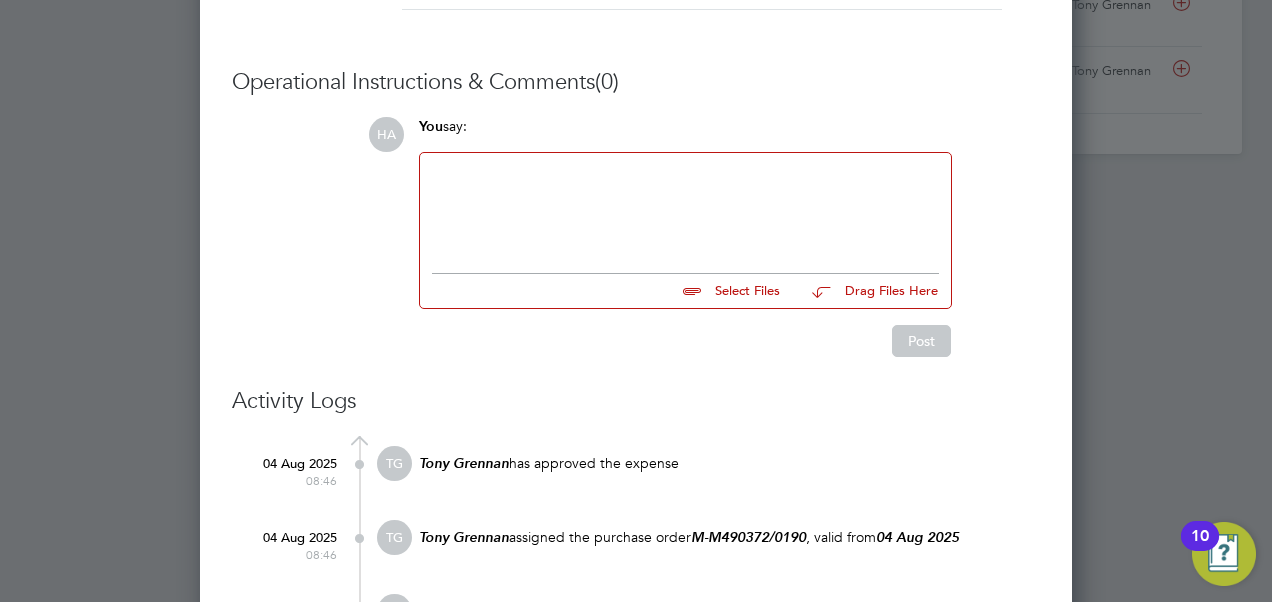 scroll, scrollTop: 1245, scrollLeft: 0, axis: vertical 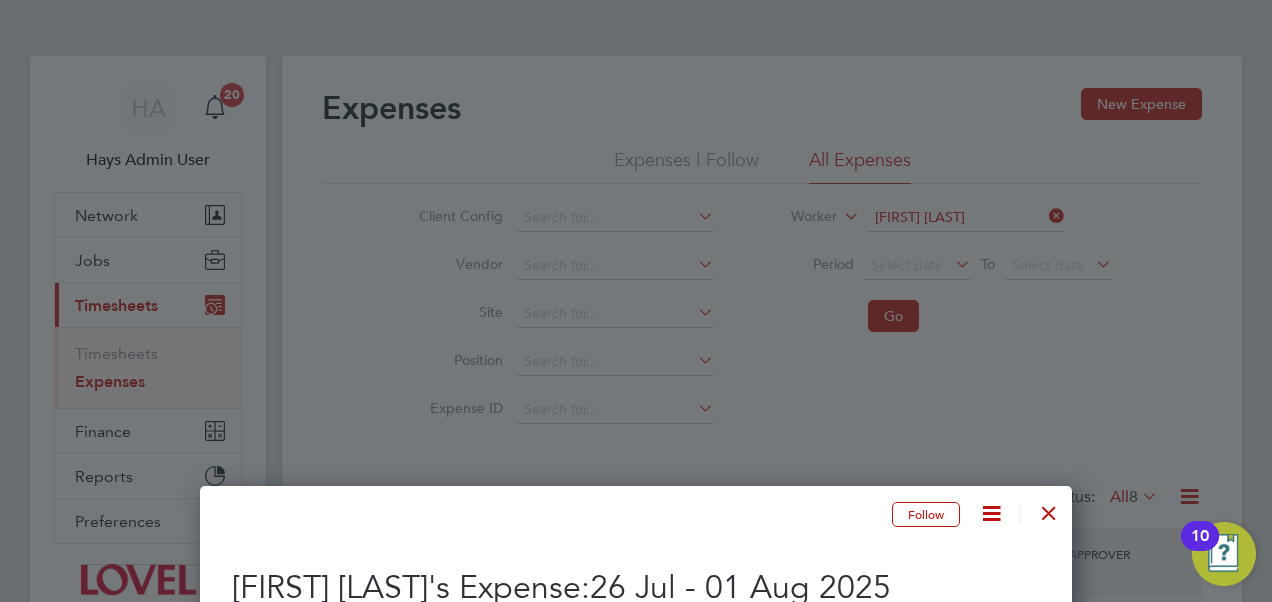 click at bounding box center [1049, 508] 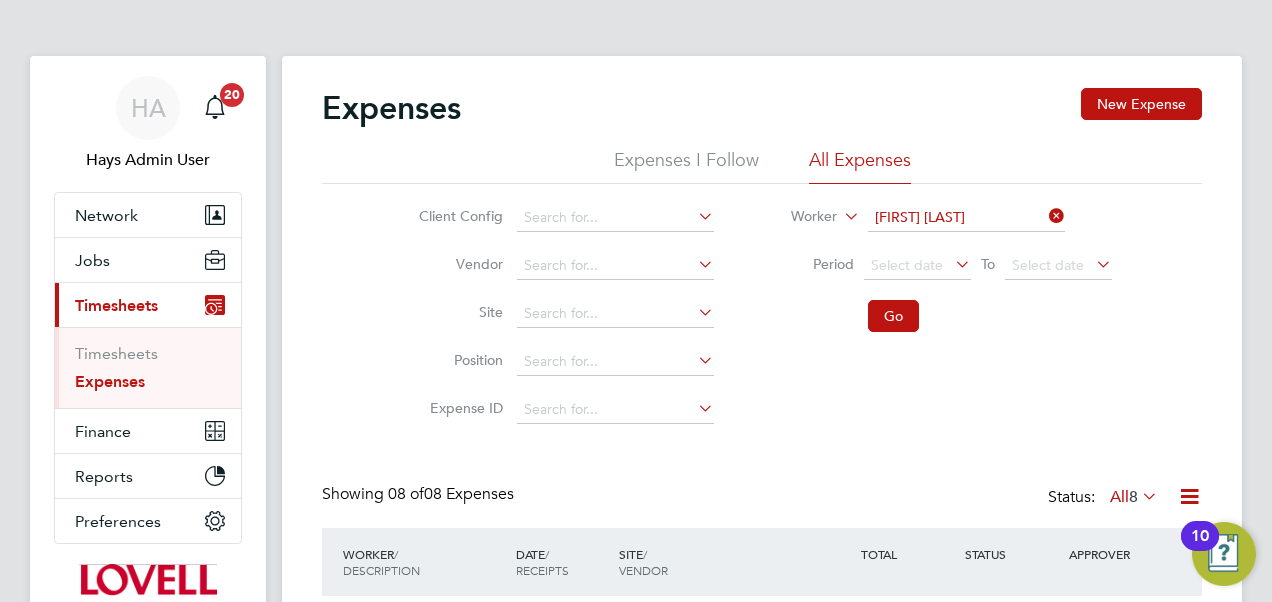 scroll, scrollTop: 410, scrollLeft: 0, axis: vertical 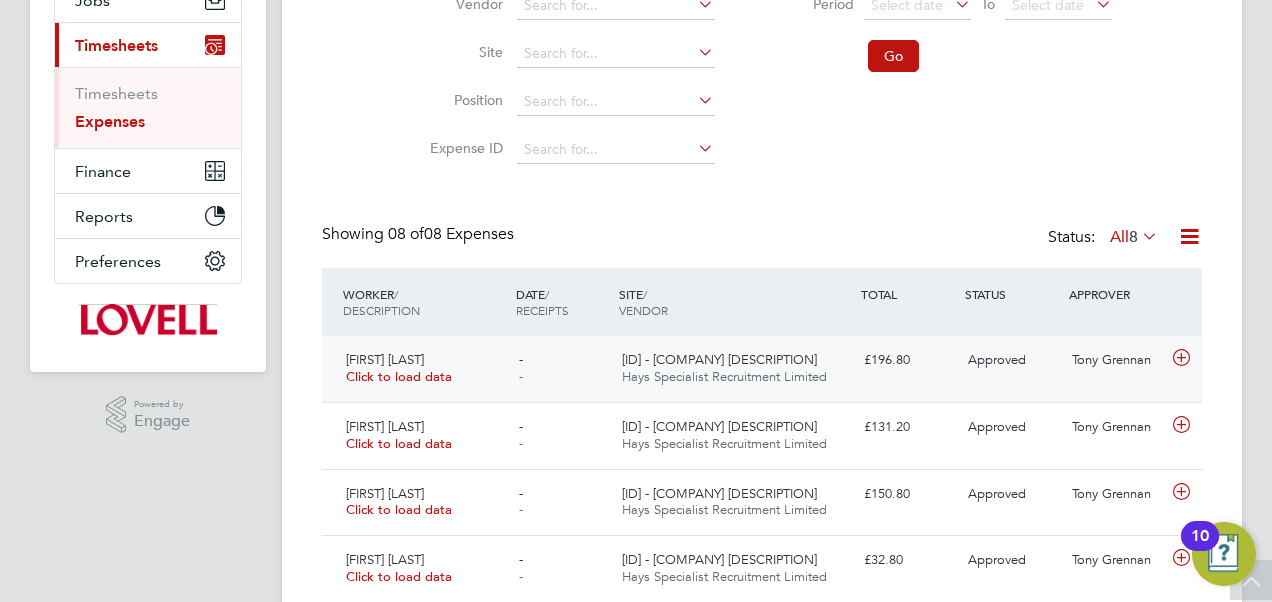 click on "Click to load data" 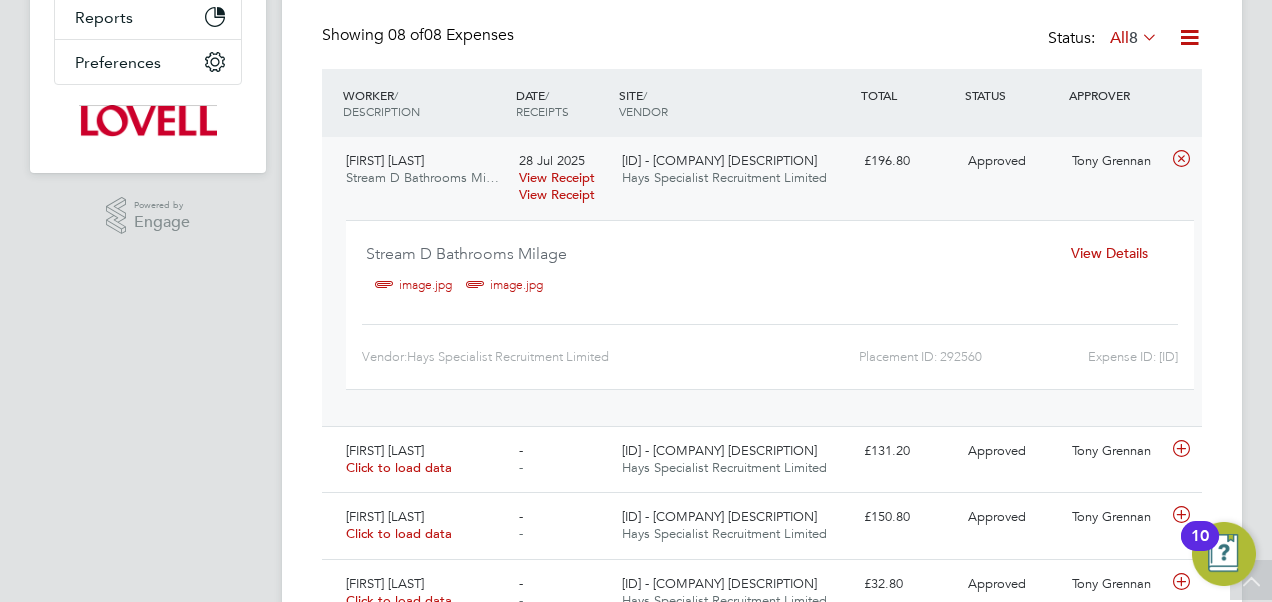 click on "View Receipt" 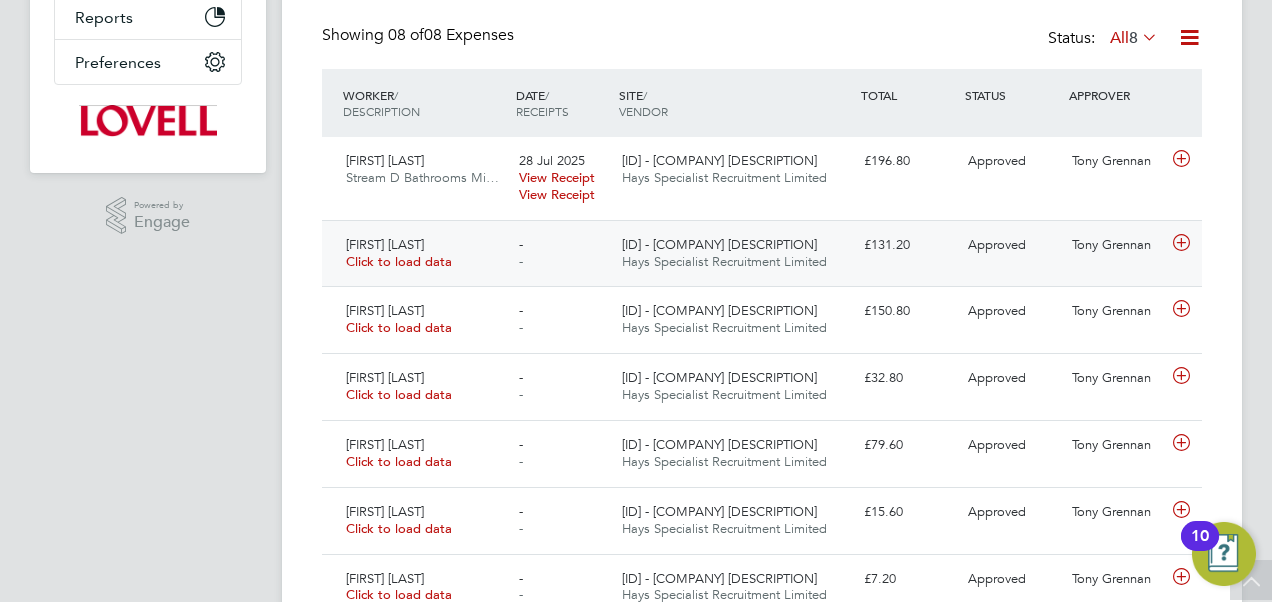 scroll, scrollTop: 0, scrollLeft: 0, axis: both 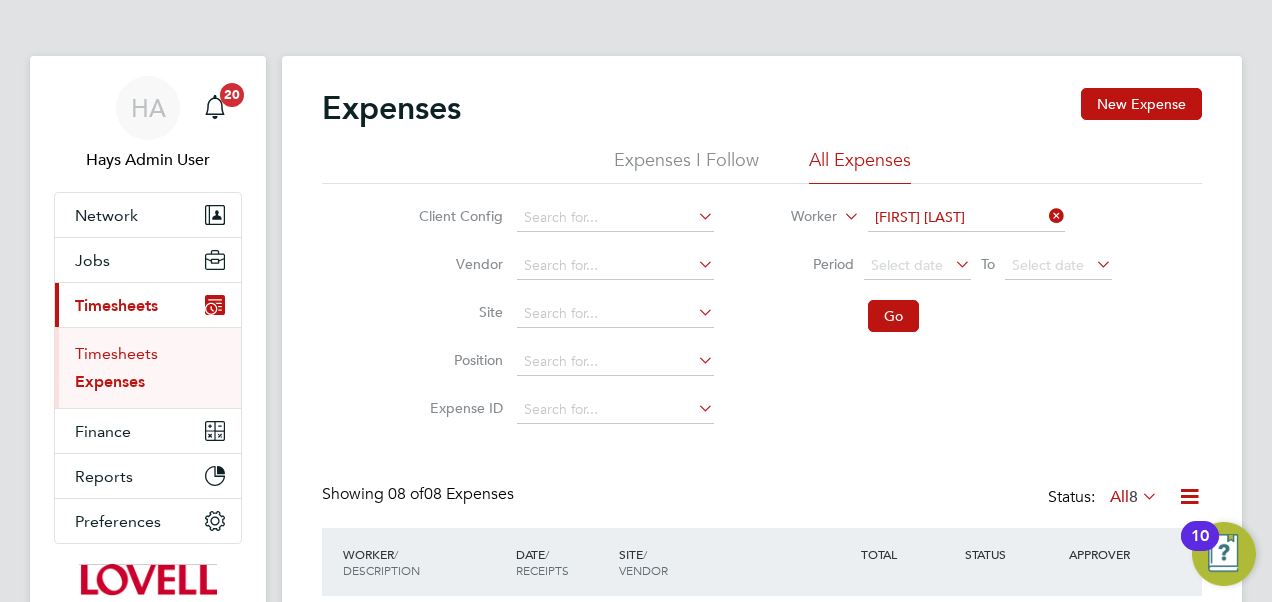 click on "Timesheets" at bounding box center [116, 353] 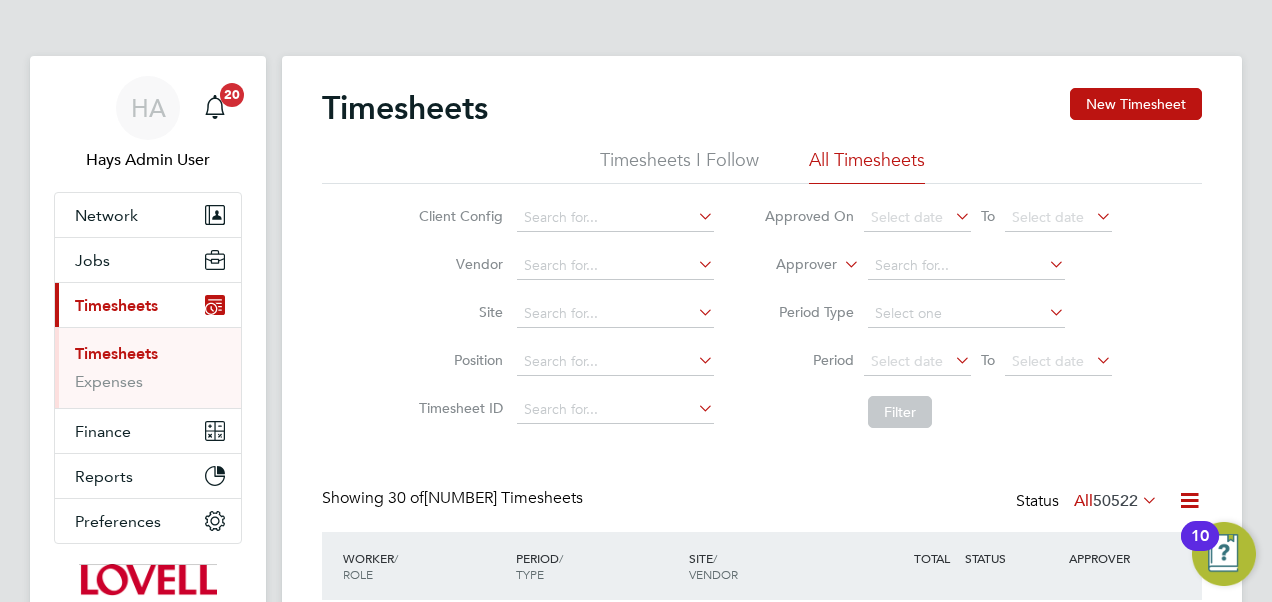 scroll, scrollTop: 10, scrollLeft: 10, axis: both 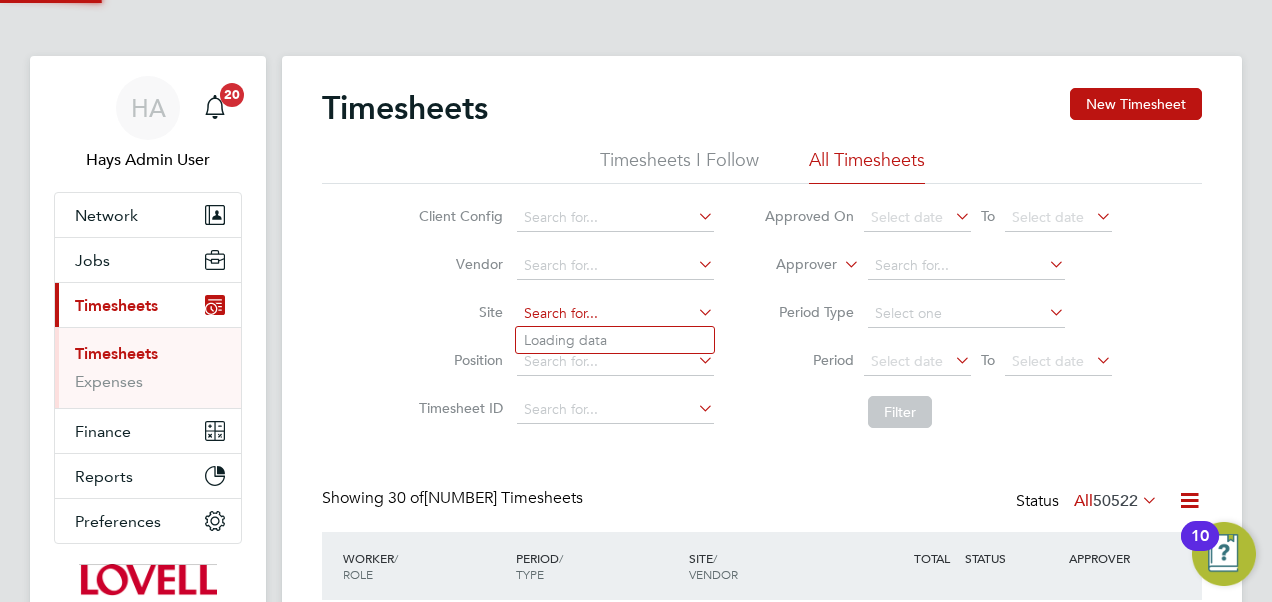 click 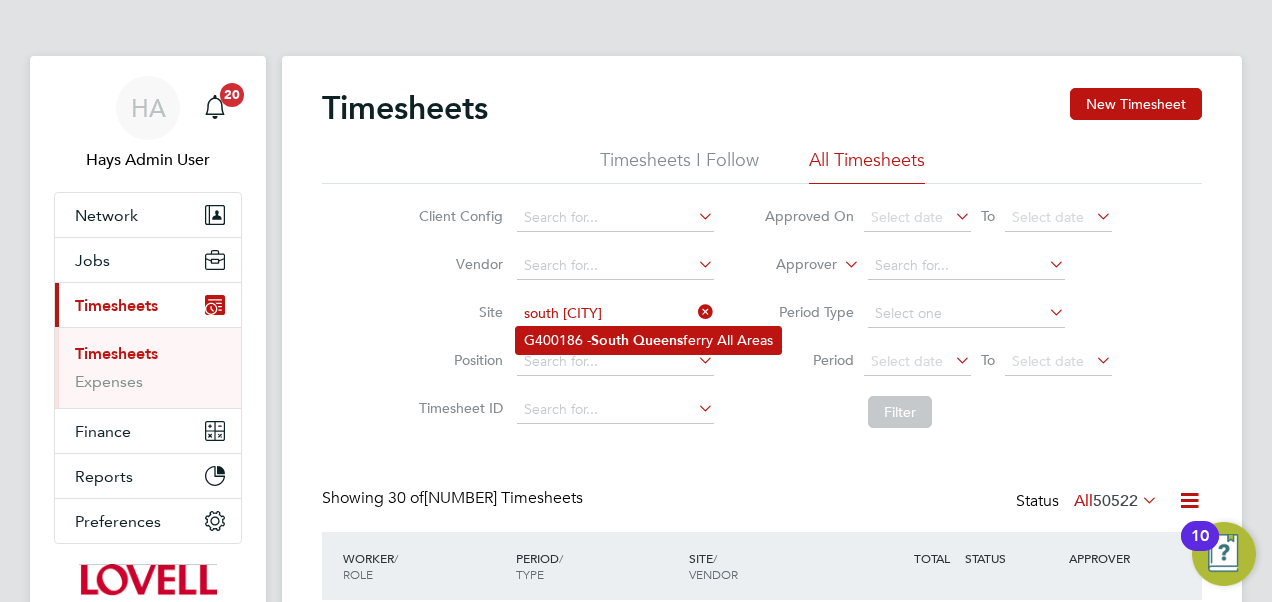 click on "[ID] - [CITY] [CITY_PART] [AREA]" 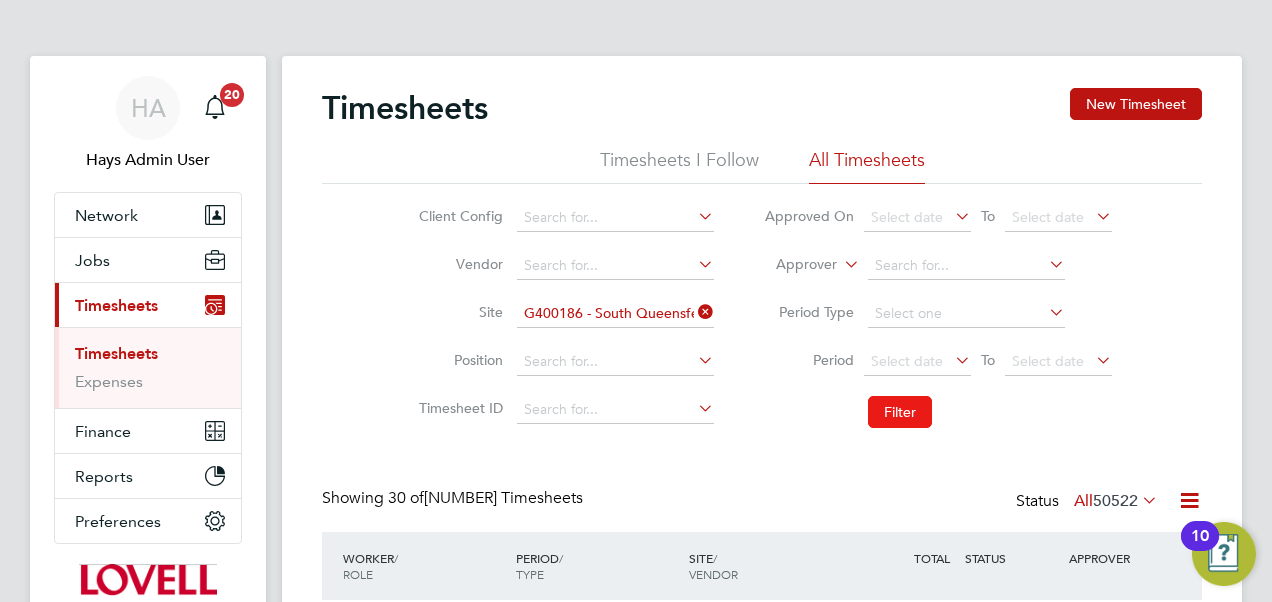 click on "Filter" 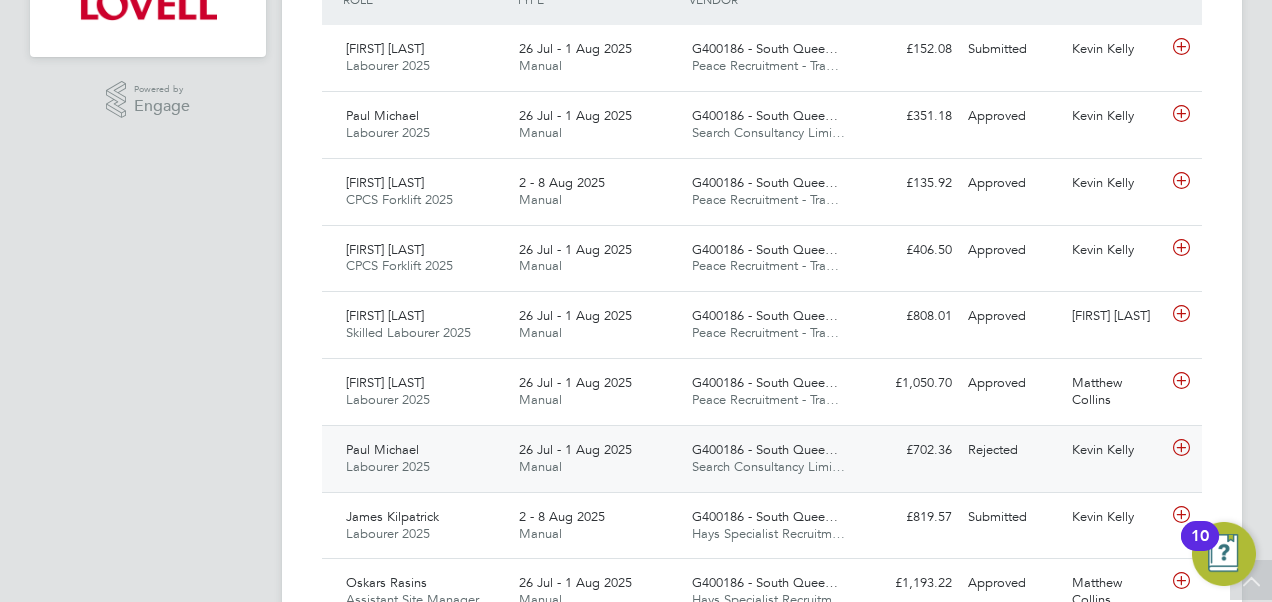 scroll, scrollTop: 577, scrollLeft: 0, axis: vertical 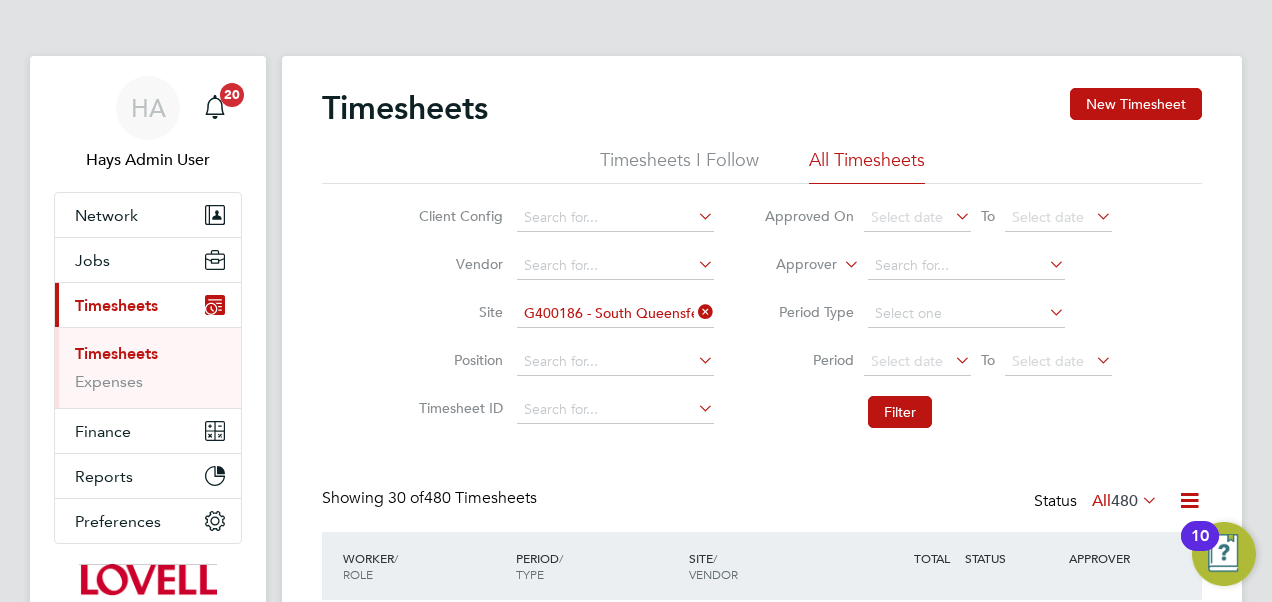 click 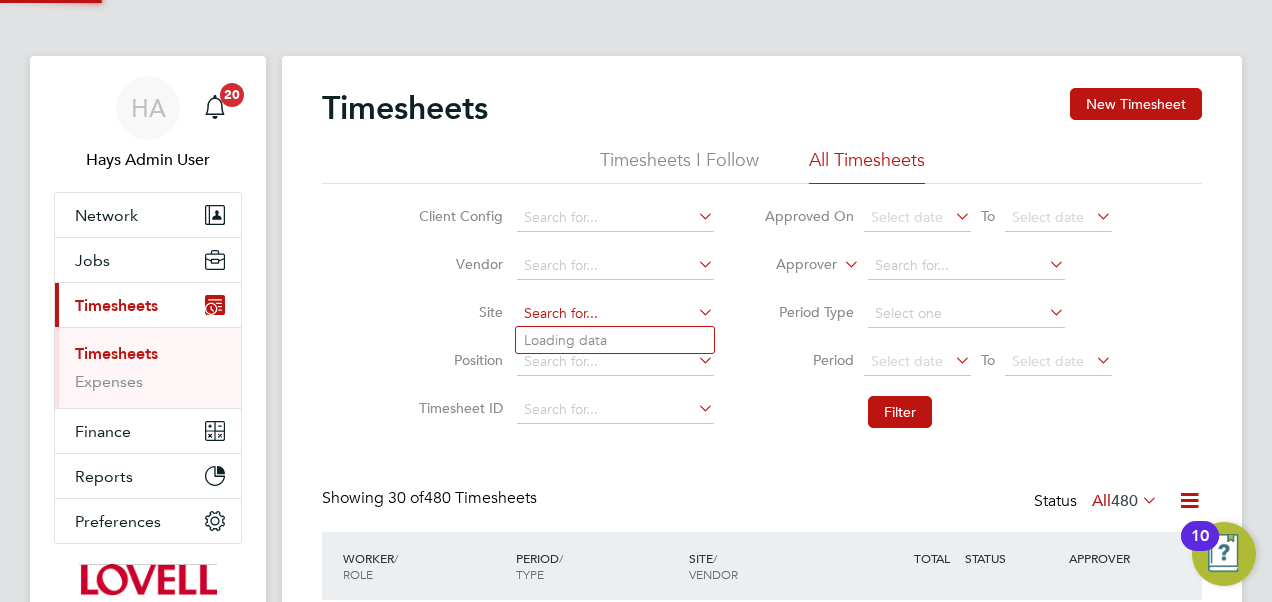 click 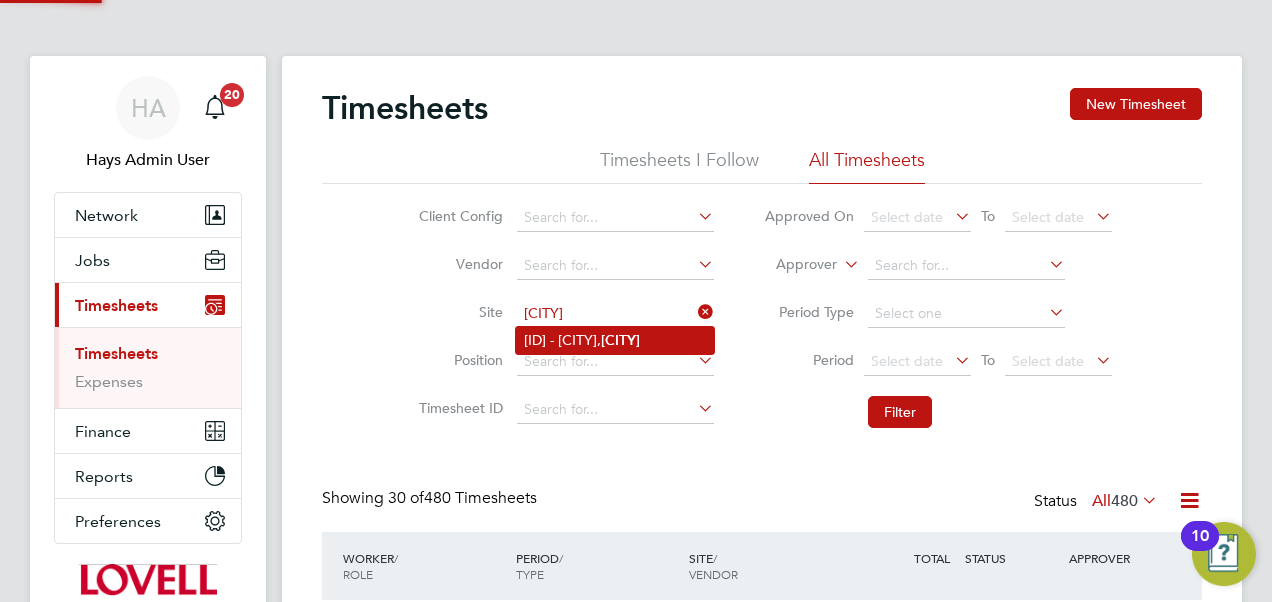 click on "[ID] - [CITY], [CITY_PART]" 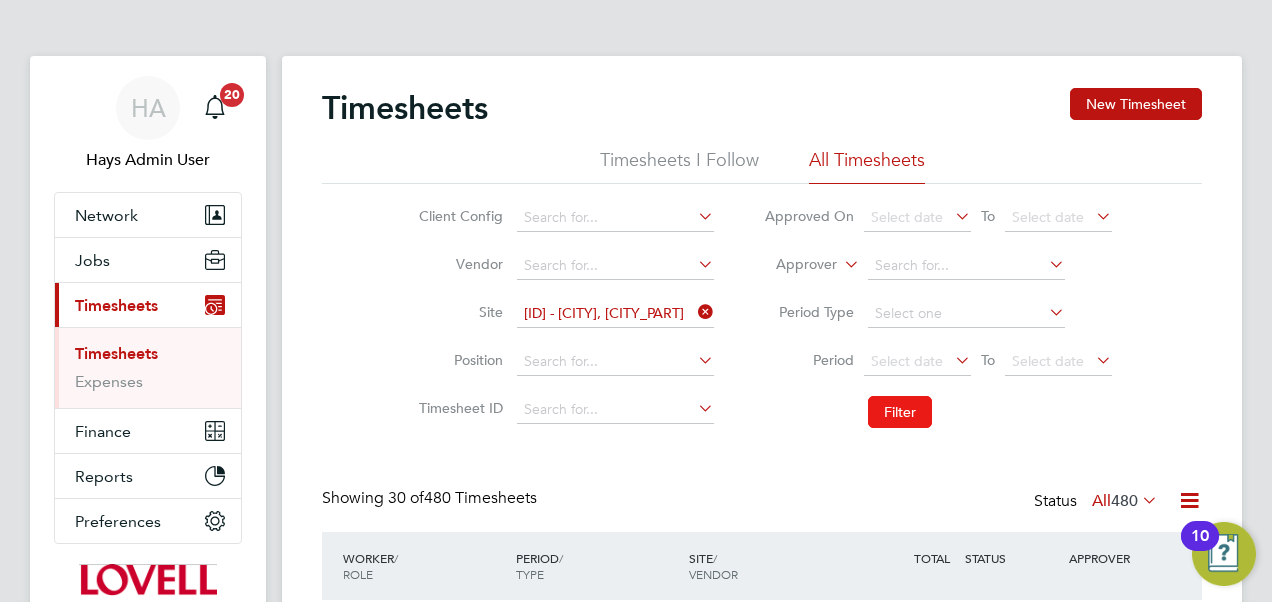 click on "Filter" 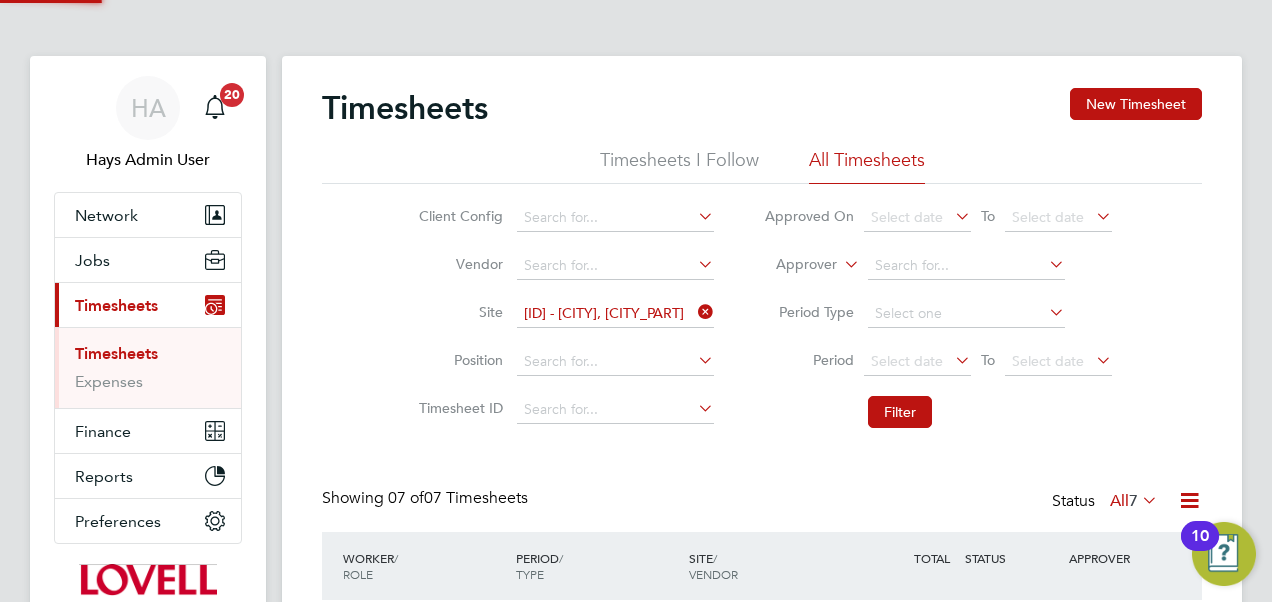 scroll, scrollTop: 10, scrollLeft: 10, axis: both 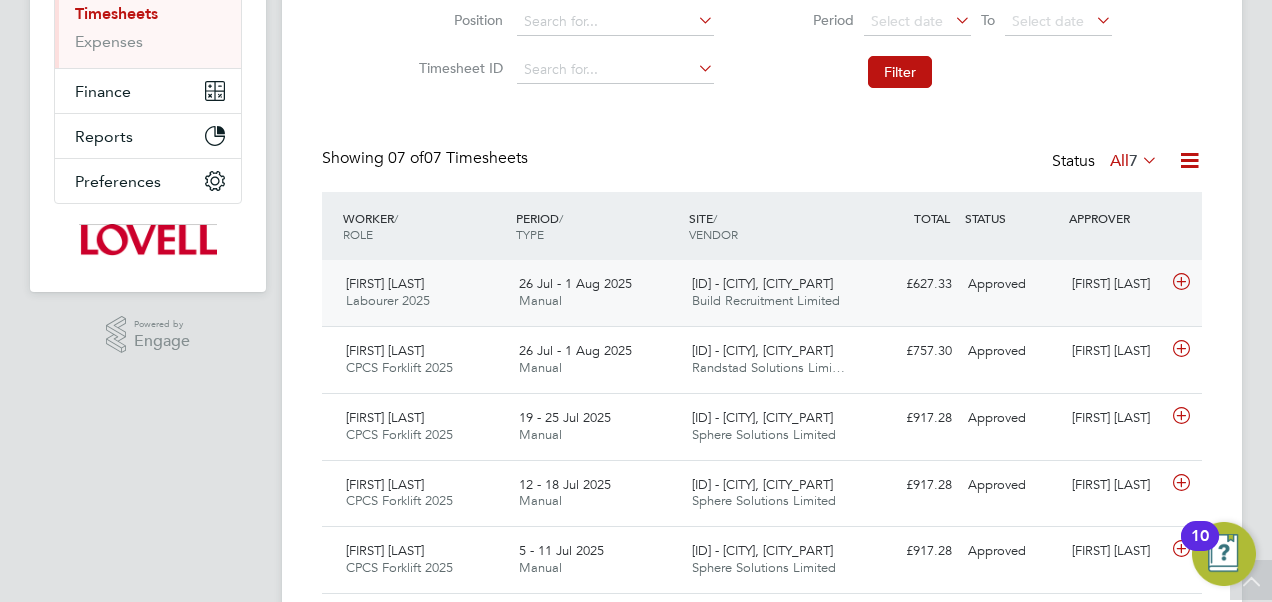 click on "26 Jul - 1 Aug 2025 Manual" 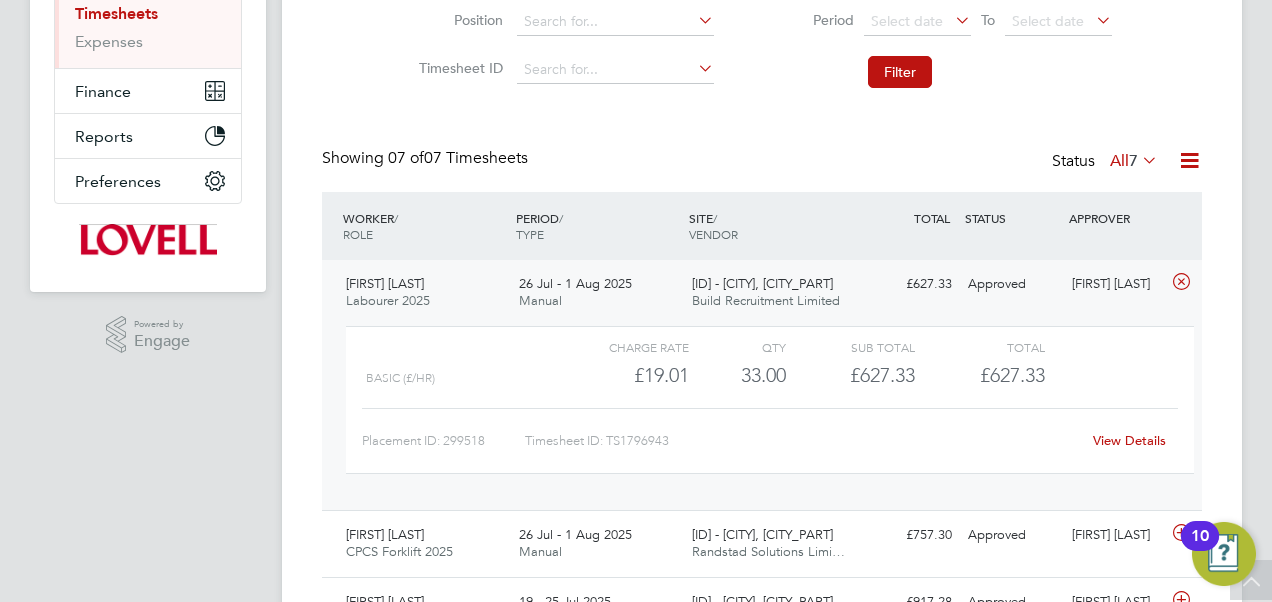 click on "View Details" 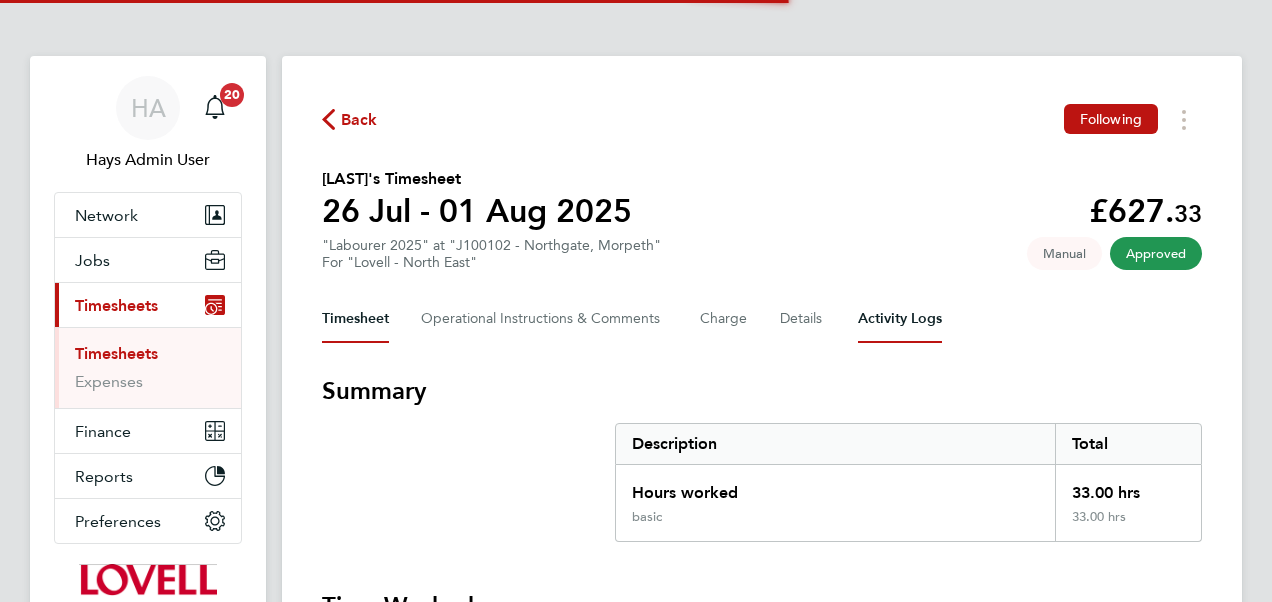 scroll, scrollTop: 0, scrollLeft: 0, axis: both 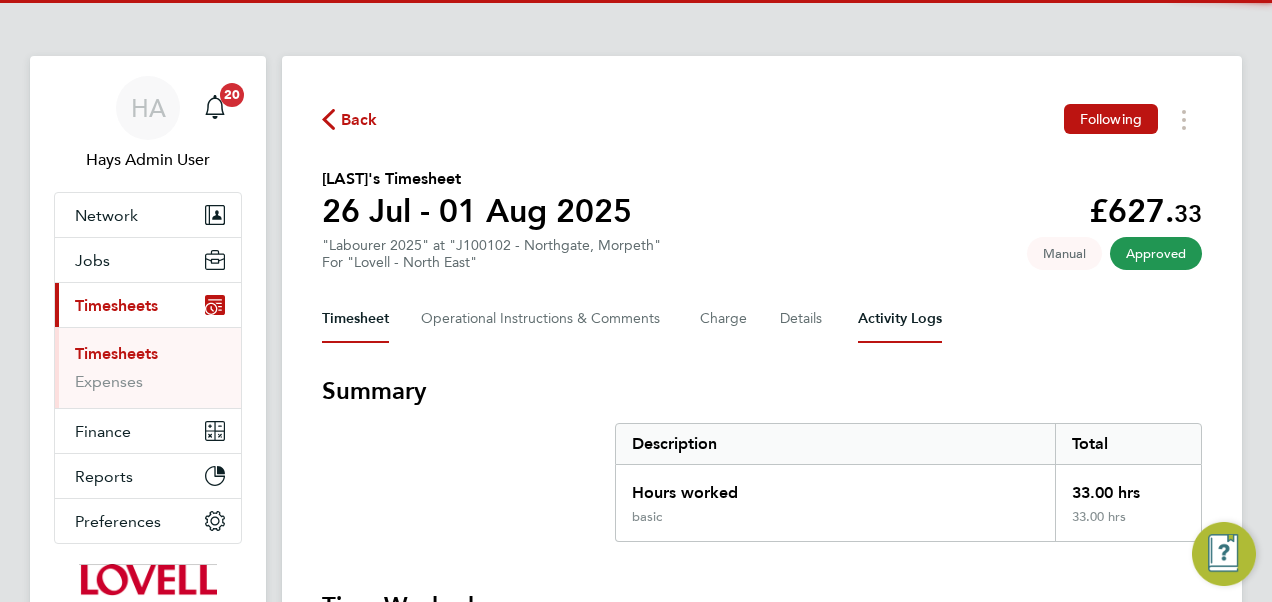 click on "Activity Logs" at bounding box center (900, 319) 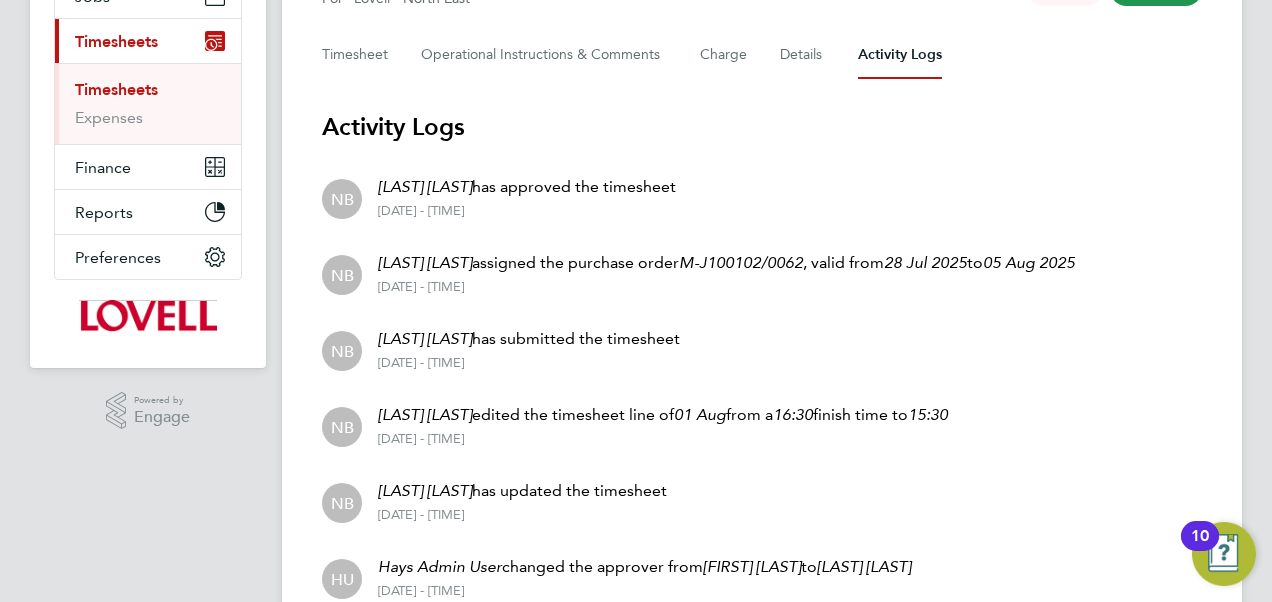 scroll, scrollTop: 0, scrollLeft: 0, axis: both 